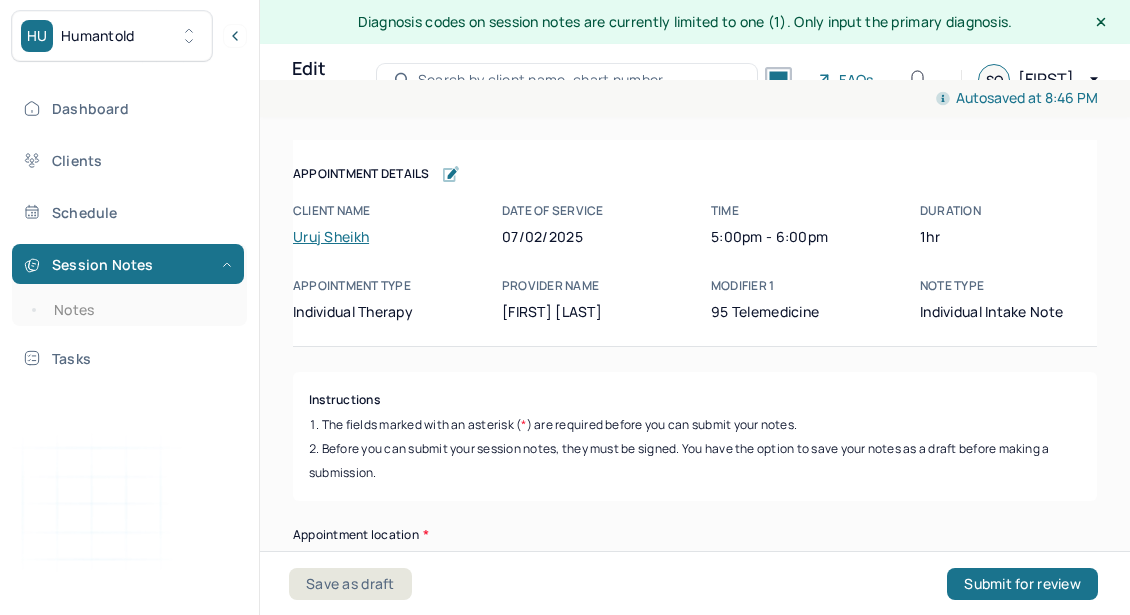 scroll, scrollTop: 0, scrollLeft: 0, axis: both 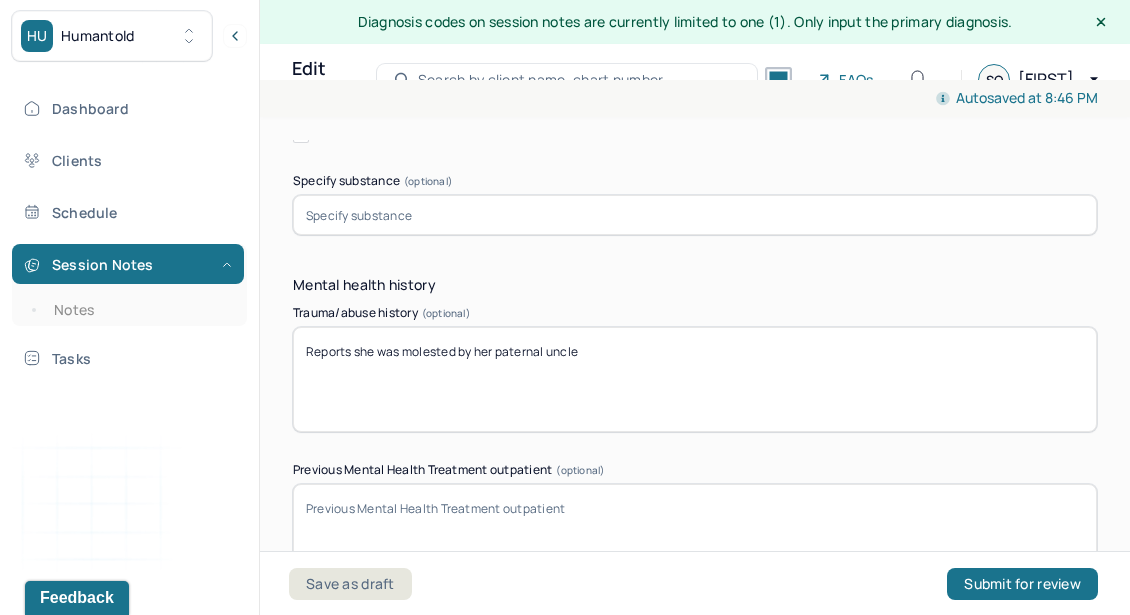 click on "Family history Describe family situation Parents/Stepparents (optional) Reports her parents are divorced and were convicted felons due to her dad’s financial crime on her mother’s property. Reports her dad was physically, verbally, mentally and financially abusive to mother all her childhood and reports dad is now re-married while her mother lives with client's younger brother Siblings (optional) 3 younger siblings, 2 sisters, 1 brother
Grandparents (optional) Children (optional) newborn Raphi Other family members (optional) Family Psychiatric History Select which family members the below situation apply to Alcohol abuse All Father Mother Child/Children Brother Sister Other Anxiety All Father Mother Child/Children Brother Sister Other Bipolar Disorder All Father Mother Child/Children Brother Sister Other Depression All Father Mother Child/Children Brother Sister Other PTSD All Father Mother Child/Children Brother Sister Other Schizophrenia All Father Mother Child/Children Brother Sister Other All Father" at bounding box center [695, -874] 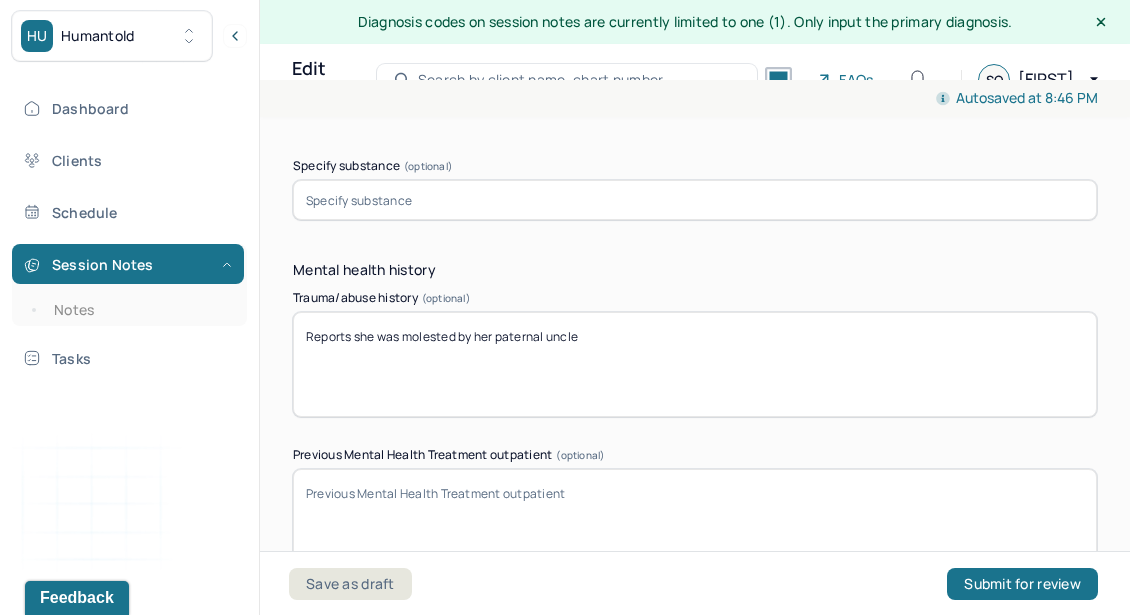 scroll, scrollTop: 6134, scrollLeft: 0, axis: vertical 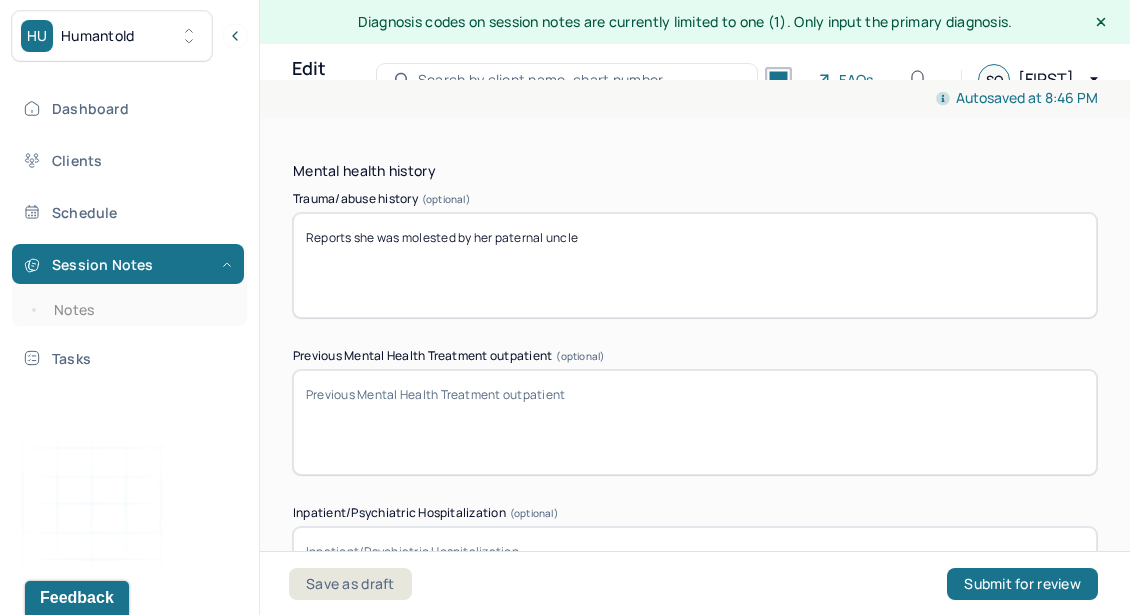 click on "Previous Mental Health Treatment outpatient (optional)" at bounding box center (695, 422) 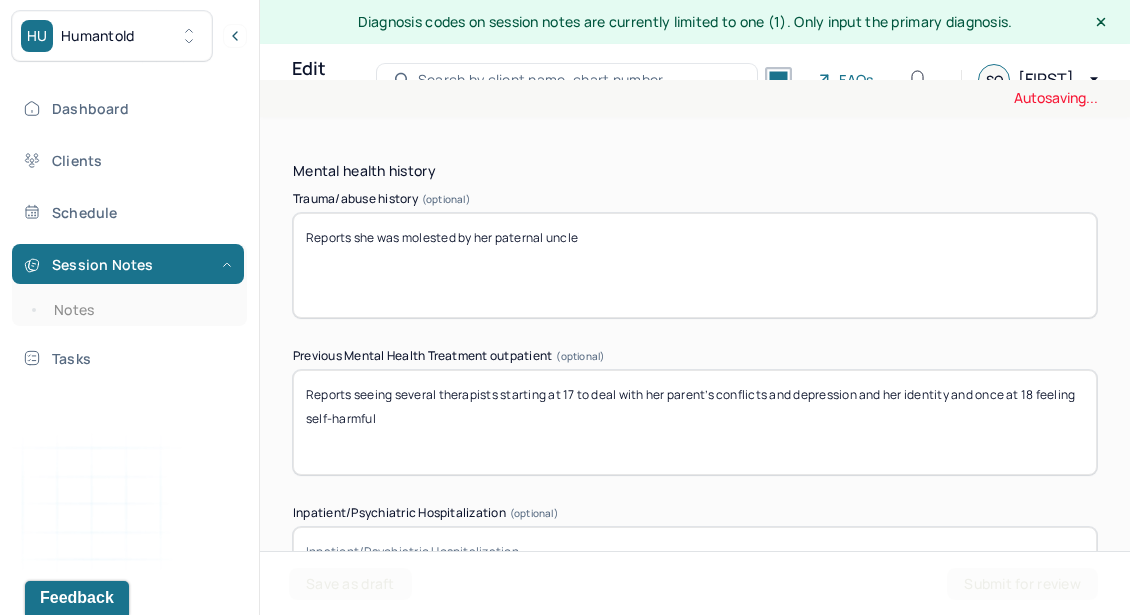 type on "Reports seeing several therapists starting at 17 to deal with her parent’s conflicts and depression and her identity and once at 18 feeling self-harmful" 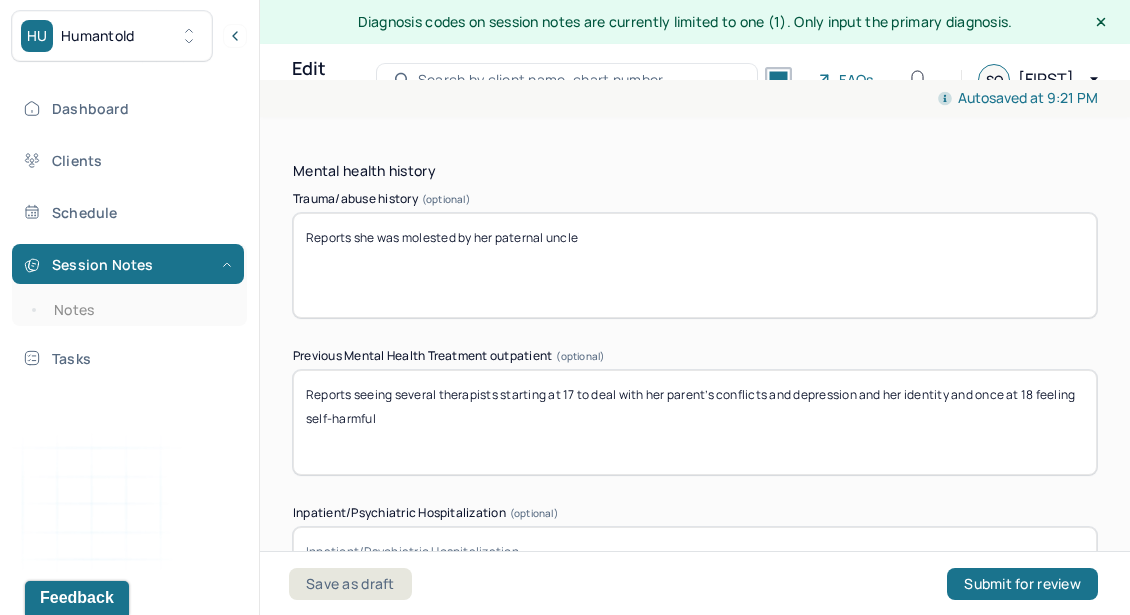 scroll, scrollTop: 16, scrollLeft: 0, axis: vertical 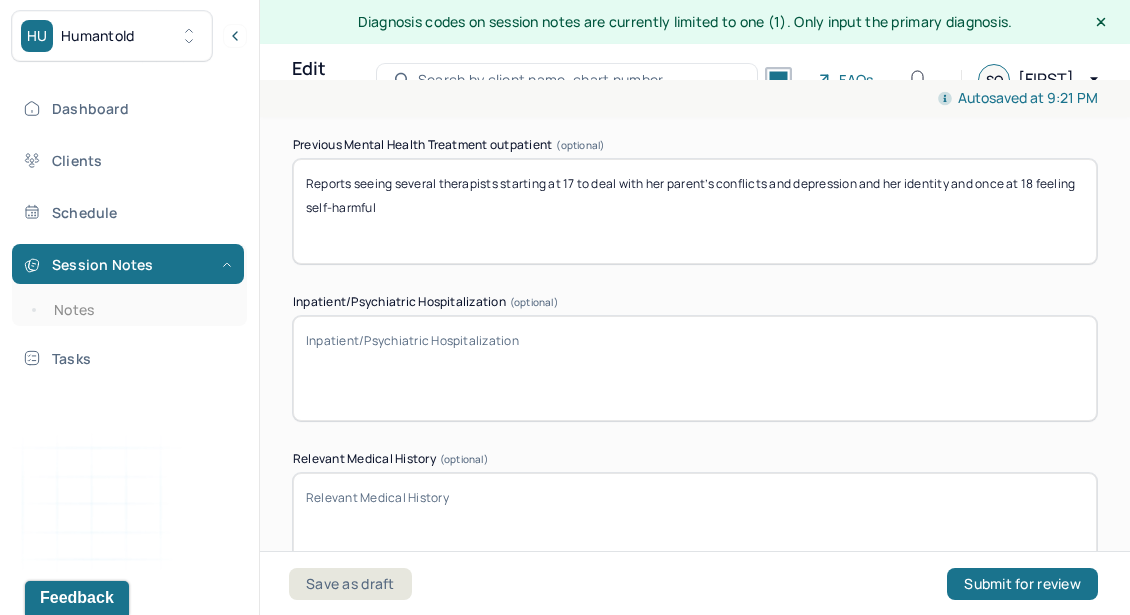 click on "Relevant Medical History (optional)" at bounding box center [695, 525] 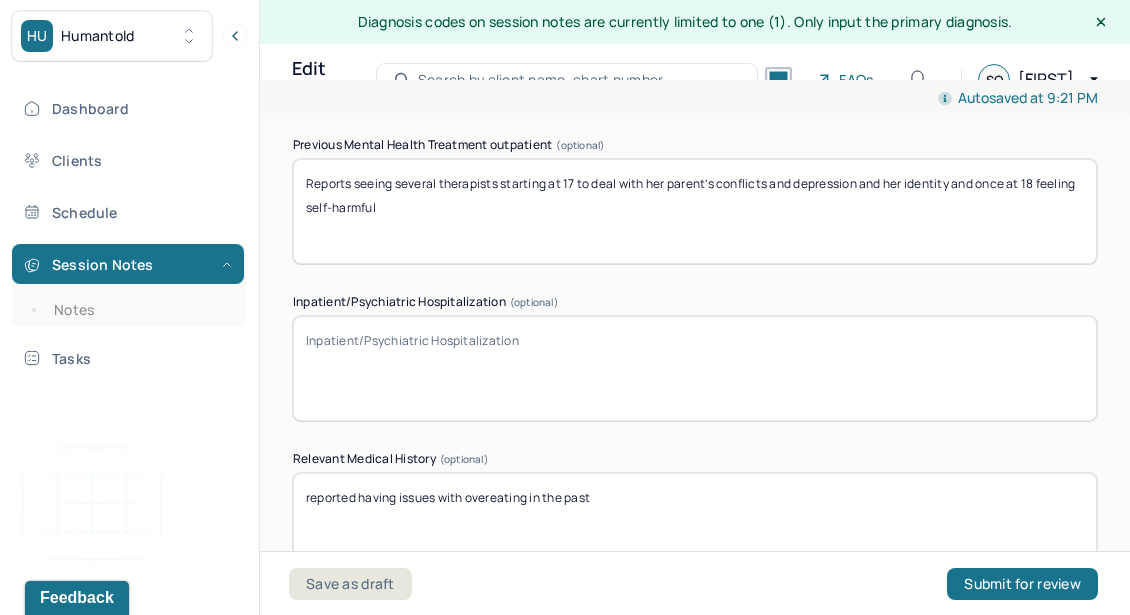 type on "reported having issues with overeating in the past" 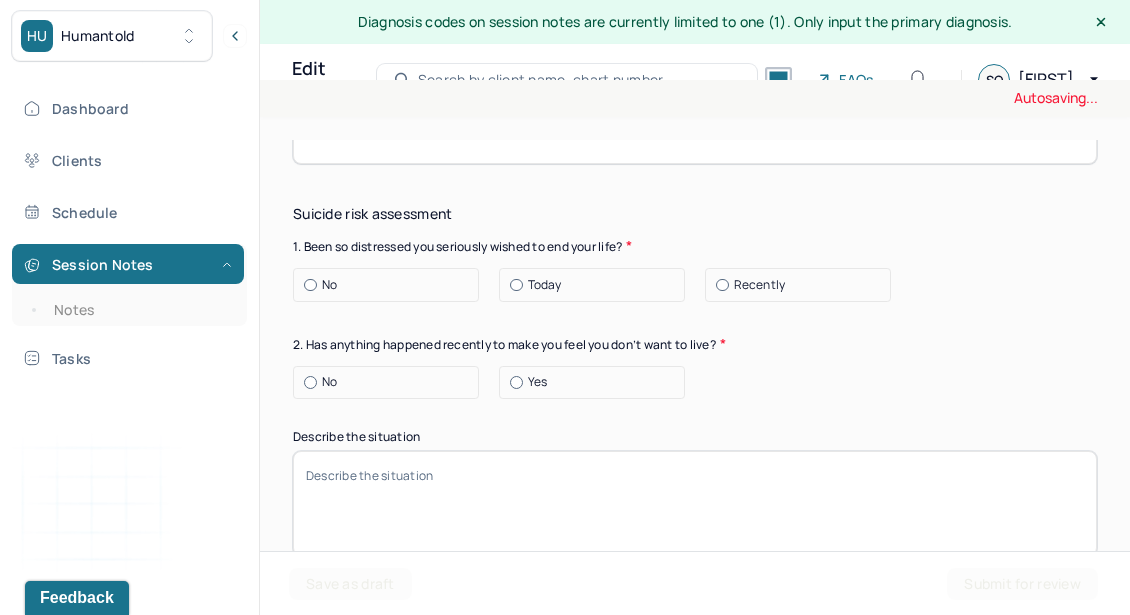 scroll, scrollTop: 6778, scrollLeft: 0, axis: vertical 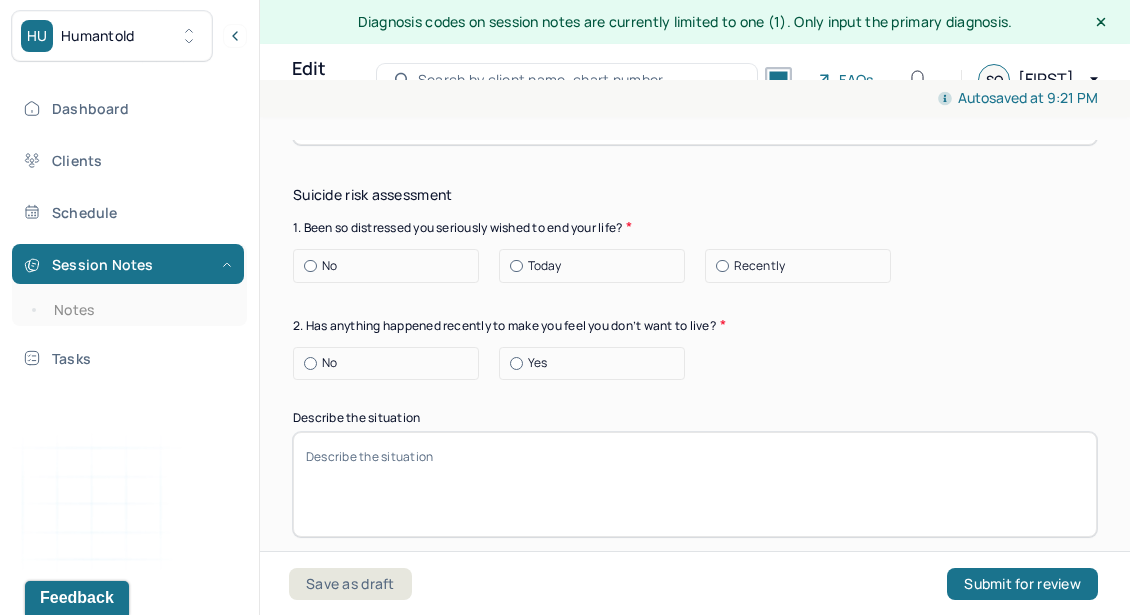 type on "none" 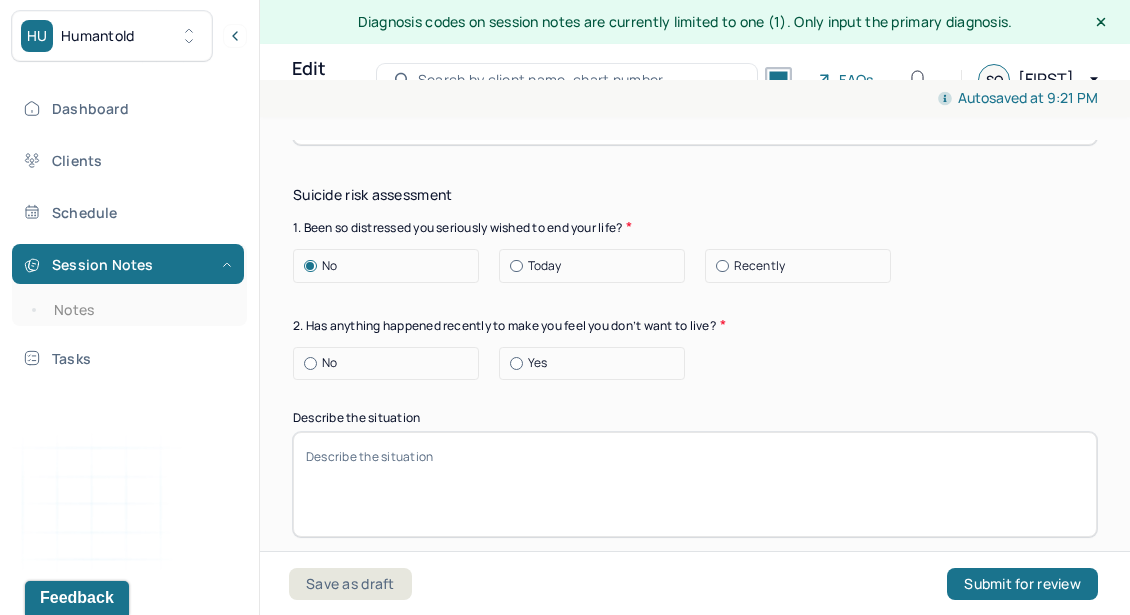 click on "No" at bounding box center (386, 364) 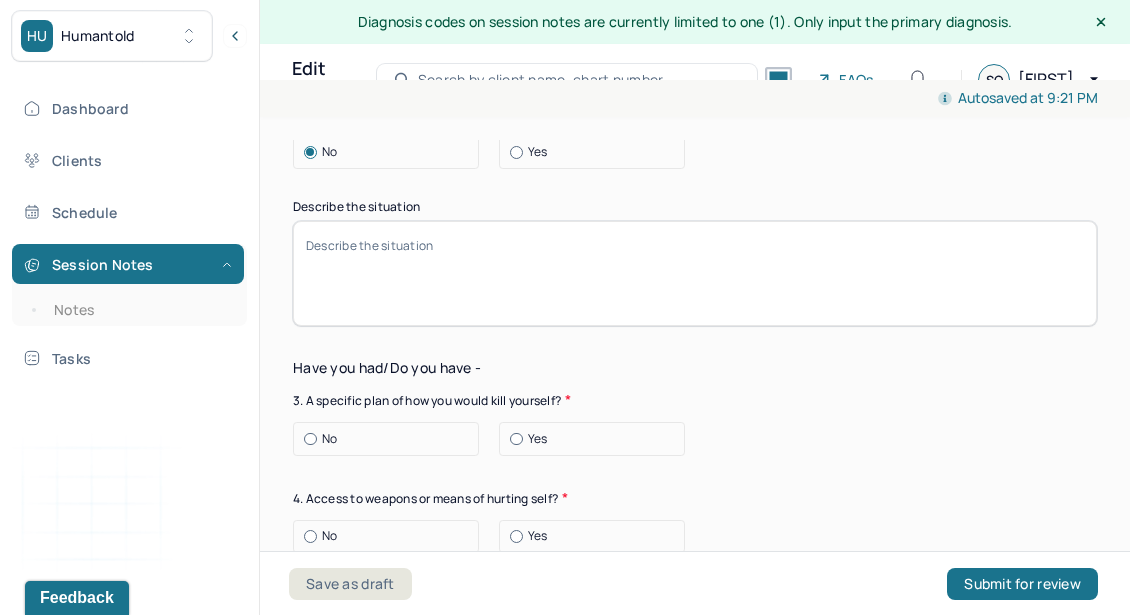scroll, scrollTop: 6993, scrollLeft: 0, axis: vertical 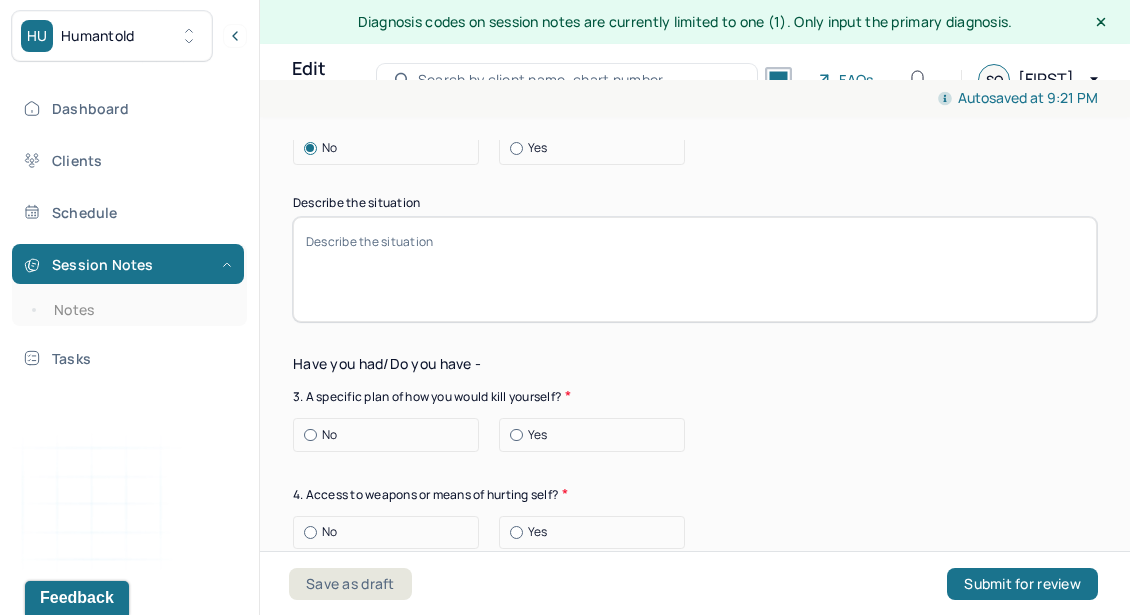 click on "No" at bounding box center [391, 435] 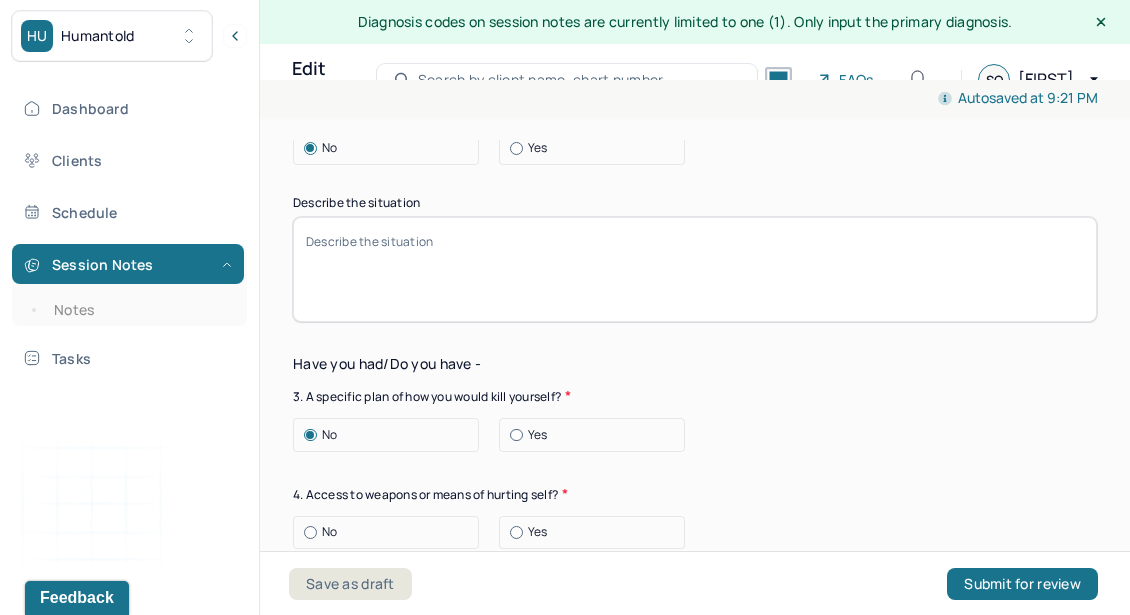 click on "No" at bounding box center (391, 532) 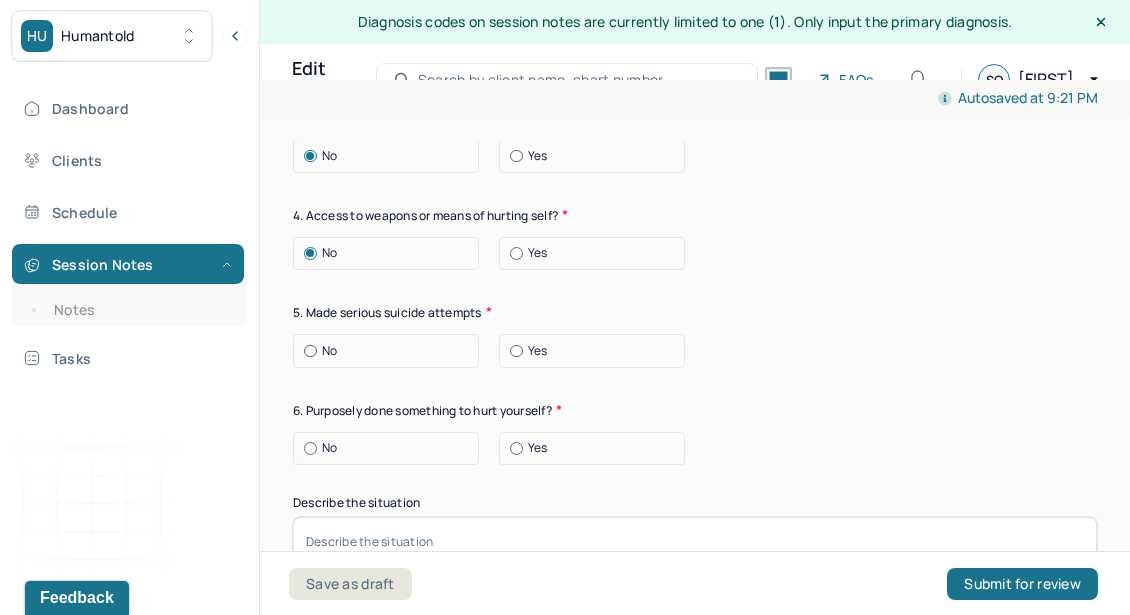 scroll, scrollTop: 7283, scrollLeft: 0, axis: vertical 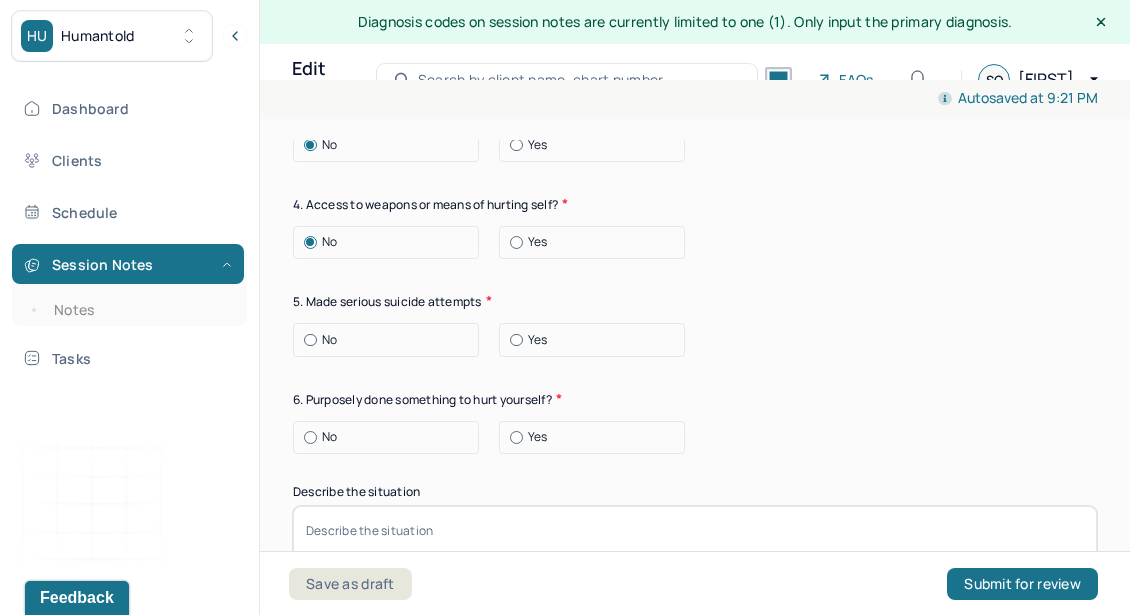 click on "No" at bounding box center [391, 340] 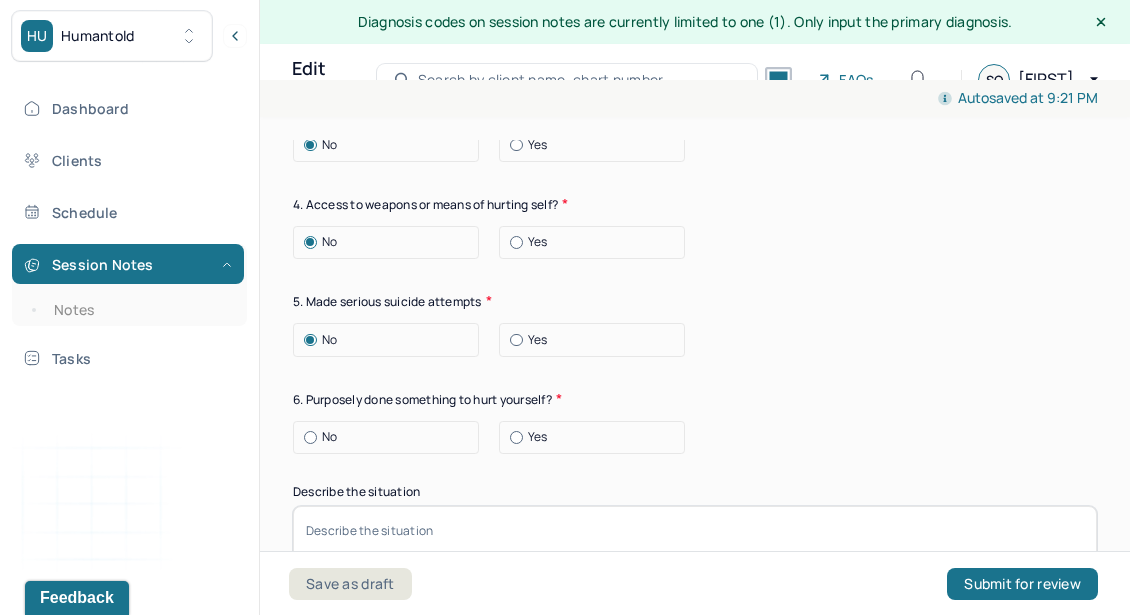 click on "No" at bounding box center (391, 437) 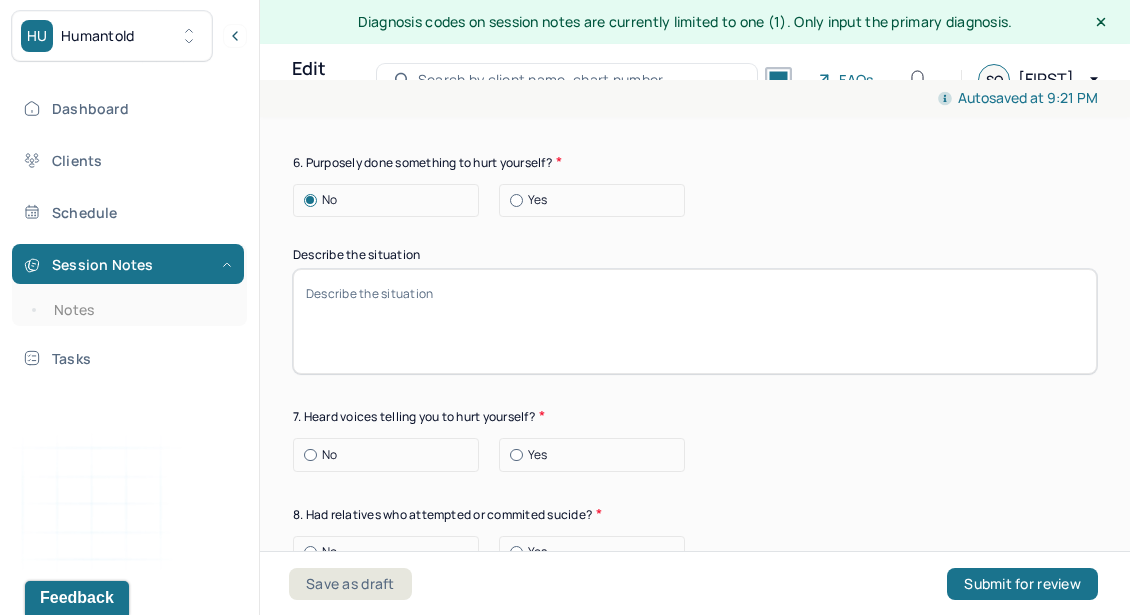 scroll, scrollTop: 7524, scrollLeft: 0, axis: vertical 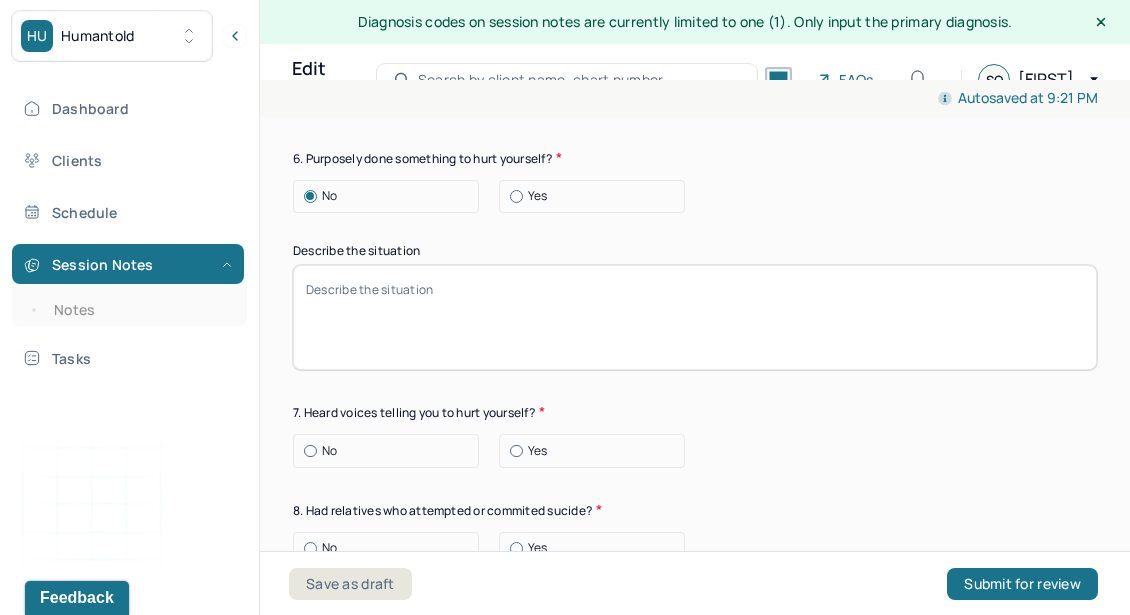 click on "No" at bounding box center (386, 451) 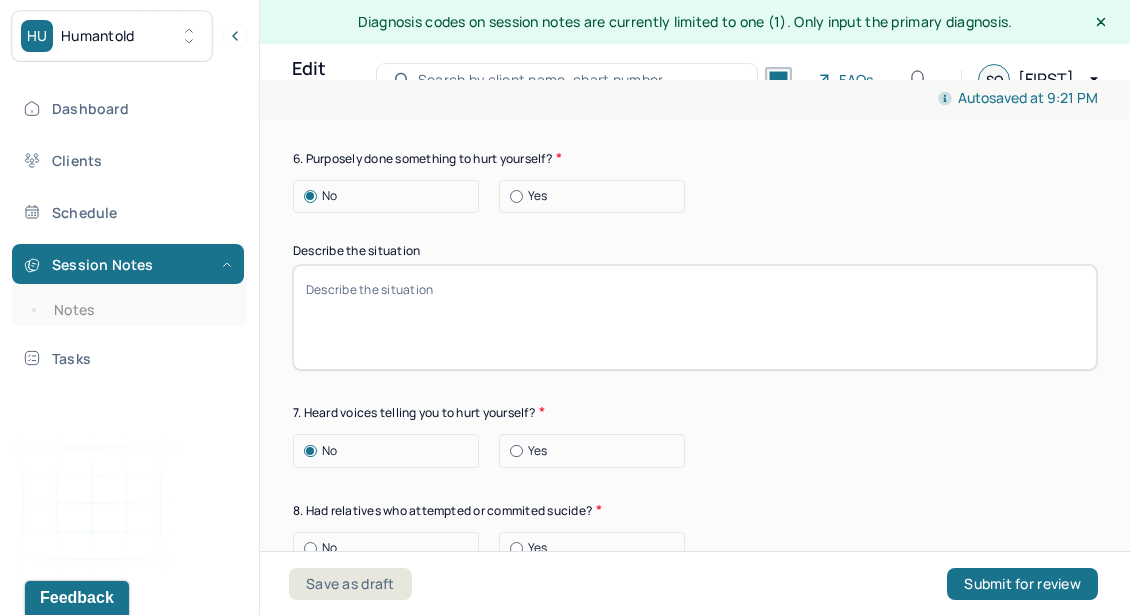 click on "No" at bounding box center [391, 548] 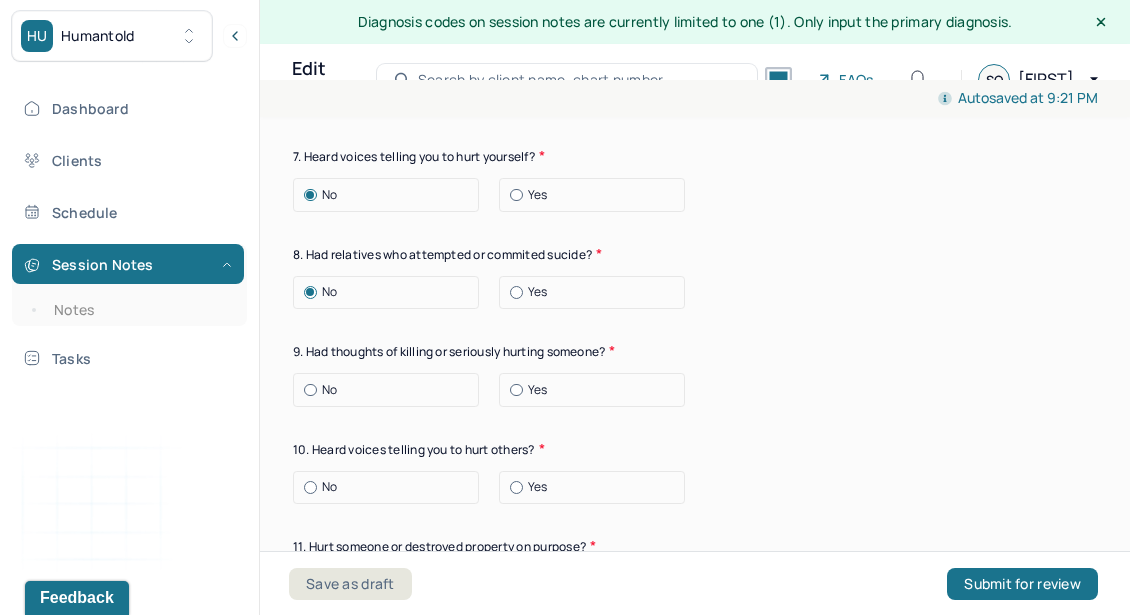 scroll, scrollTop: 7798, scrollLeft: 0, axis: vertical 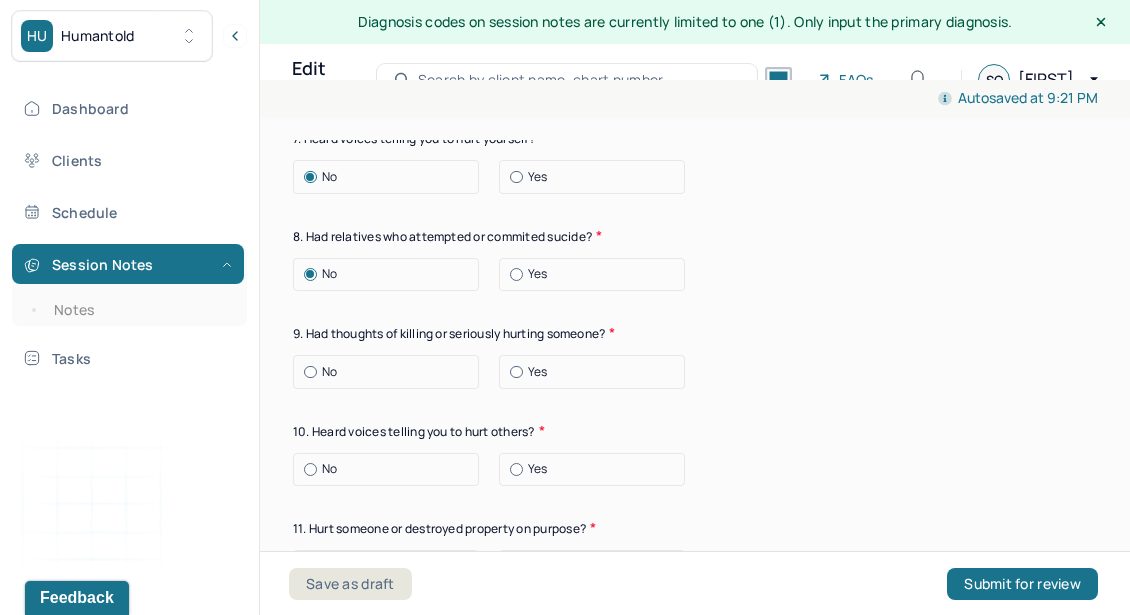 click on "No" at bounding box center (391, 372) 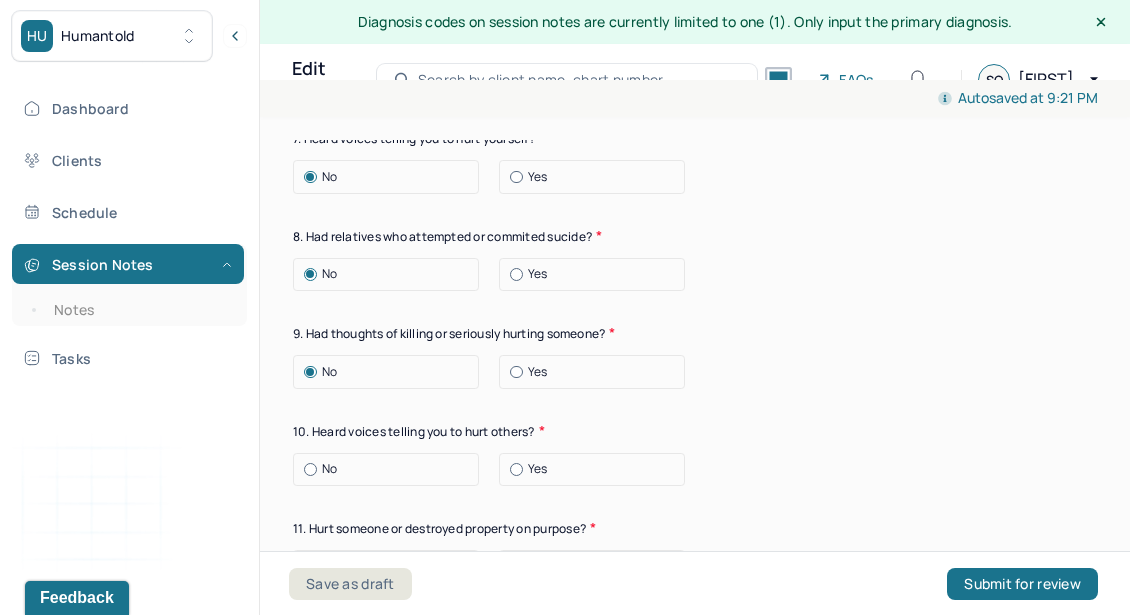 click on "No" at bounding box center [386, 470] 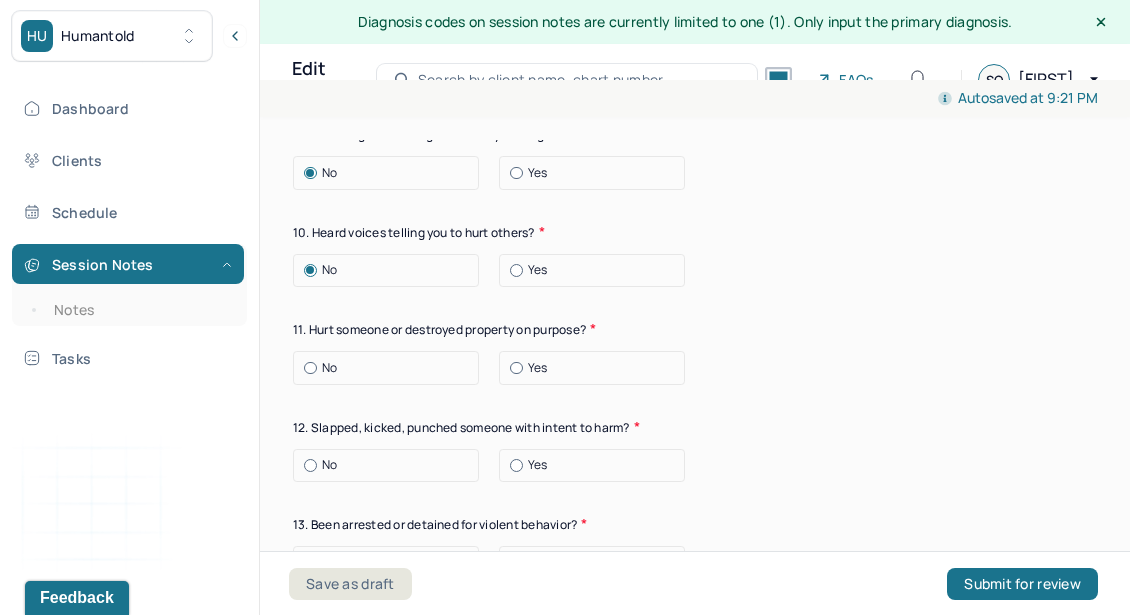 scroll, scrollTop: 7998, scrollLeft: 0, axis: vertical 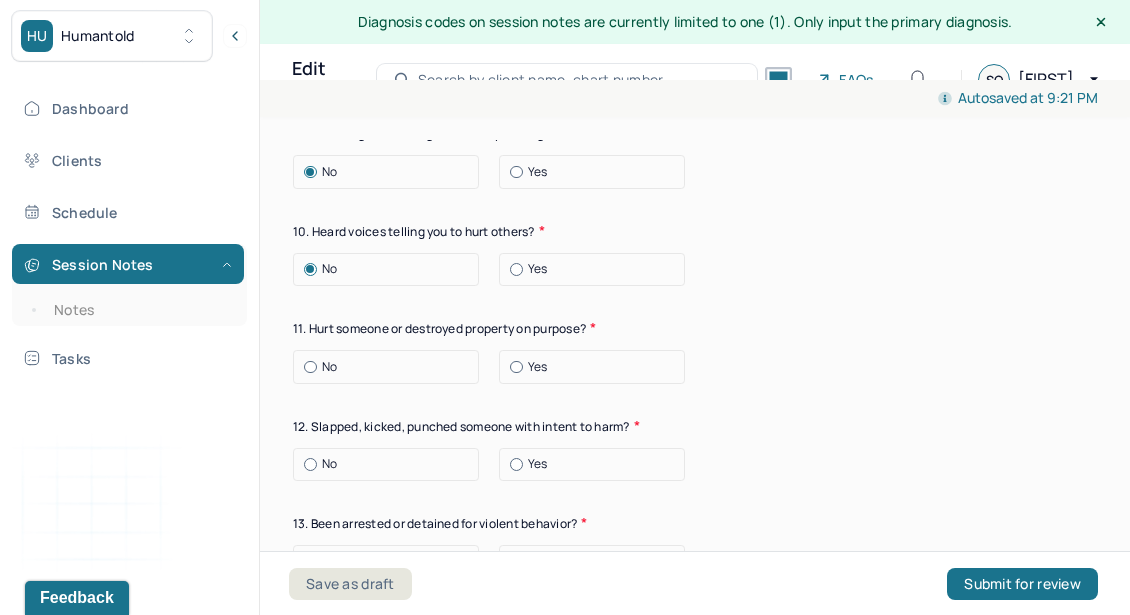 click on "No" at bounding box center [391, 367] 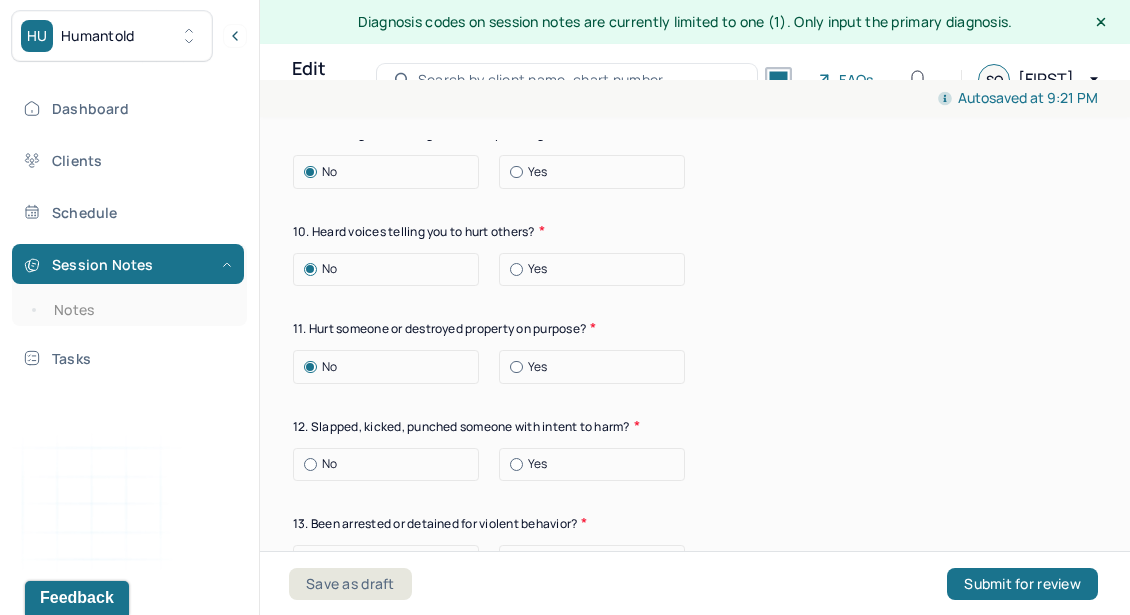 click on "No" at bounding box center (391, 464) 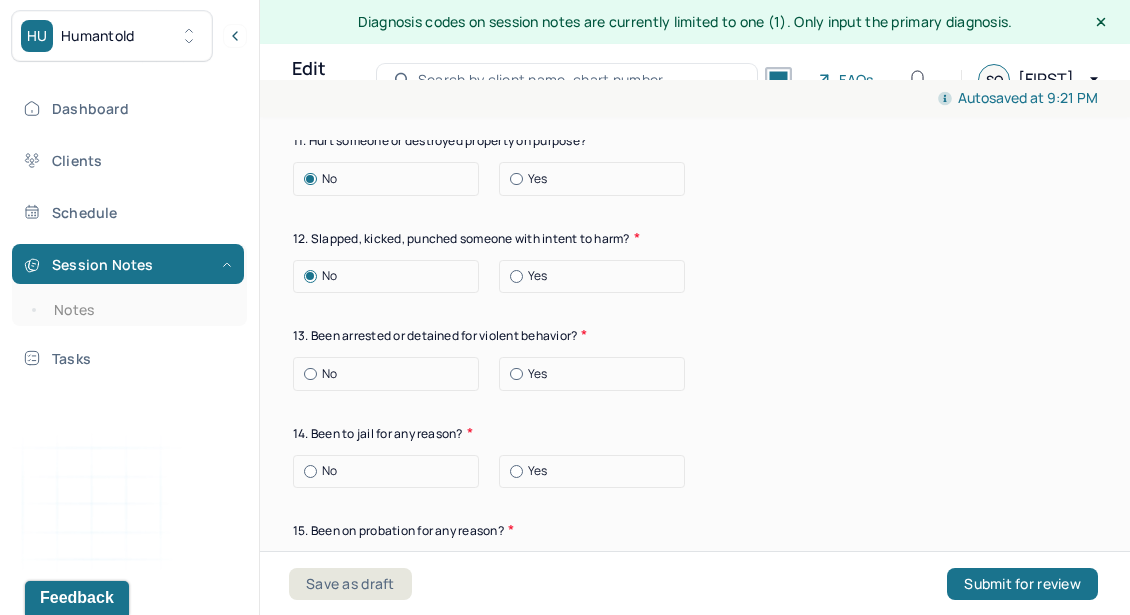 scroll, scrollTop: 8187, scrollLeft: 0, axis: vertical 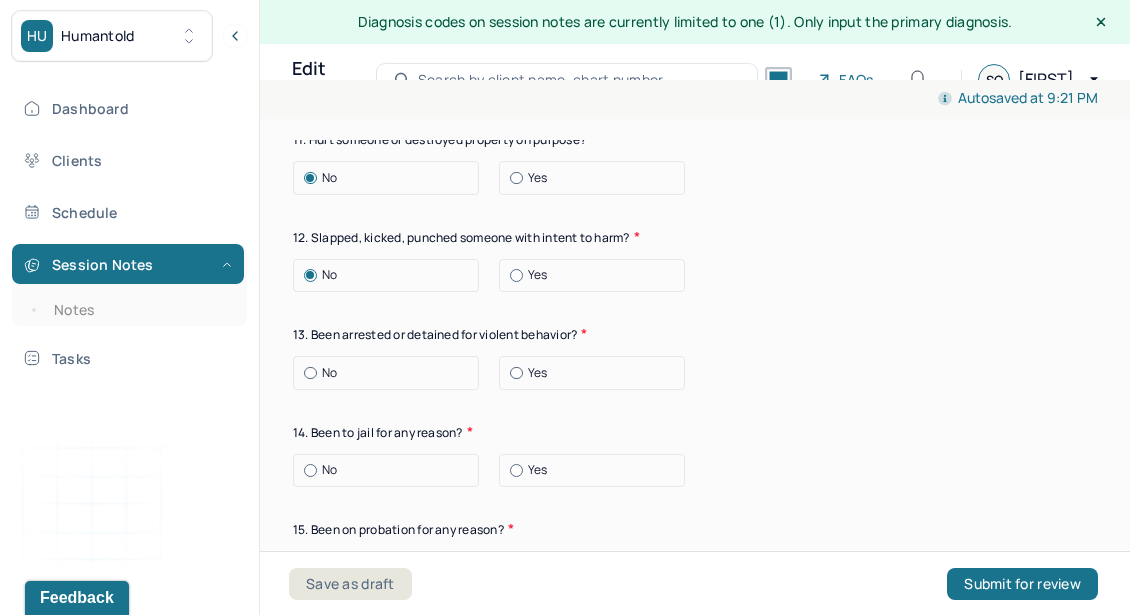 click on "No" at bounding box center [391, 373] 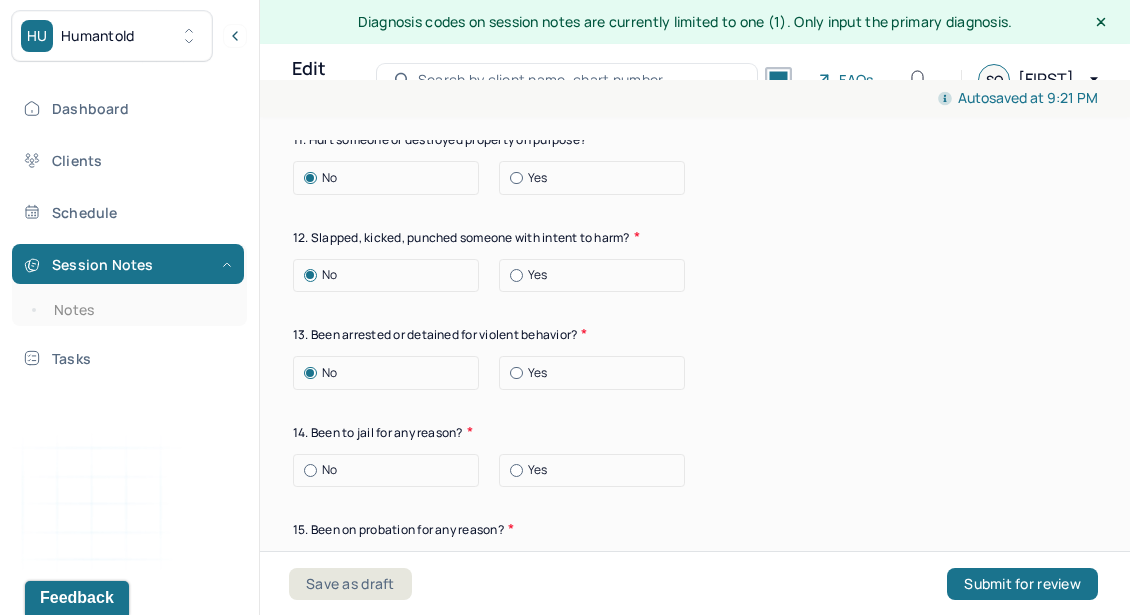 click on "No" at bounding box center [391, 470] 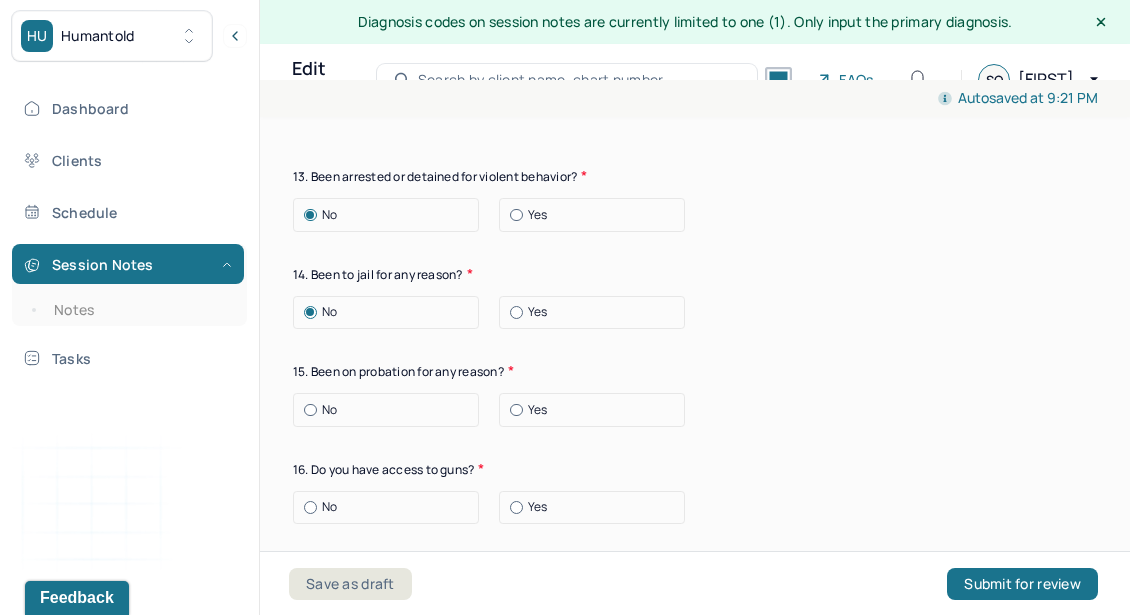 scroll, scrollTop: 8345, scrollLeft: 0, axis: vertical 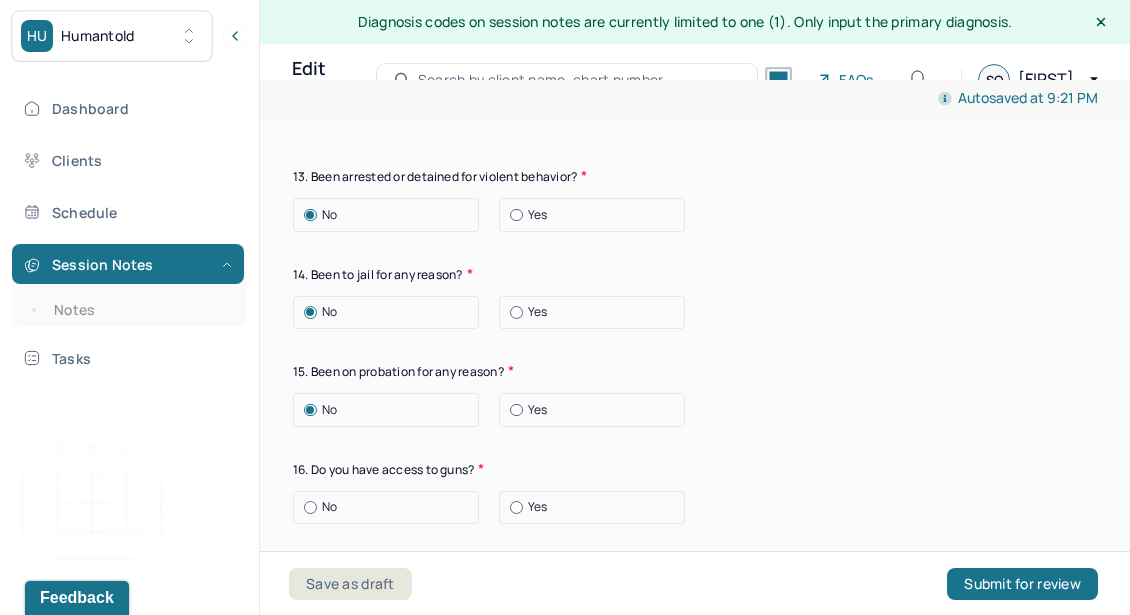 click on "No" at bounding box center [391, 507] 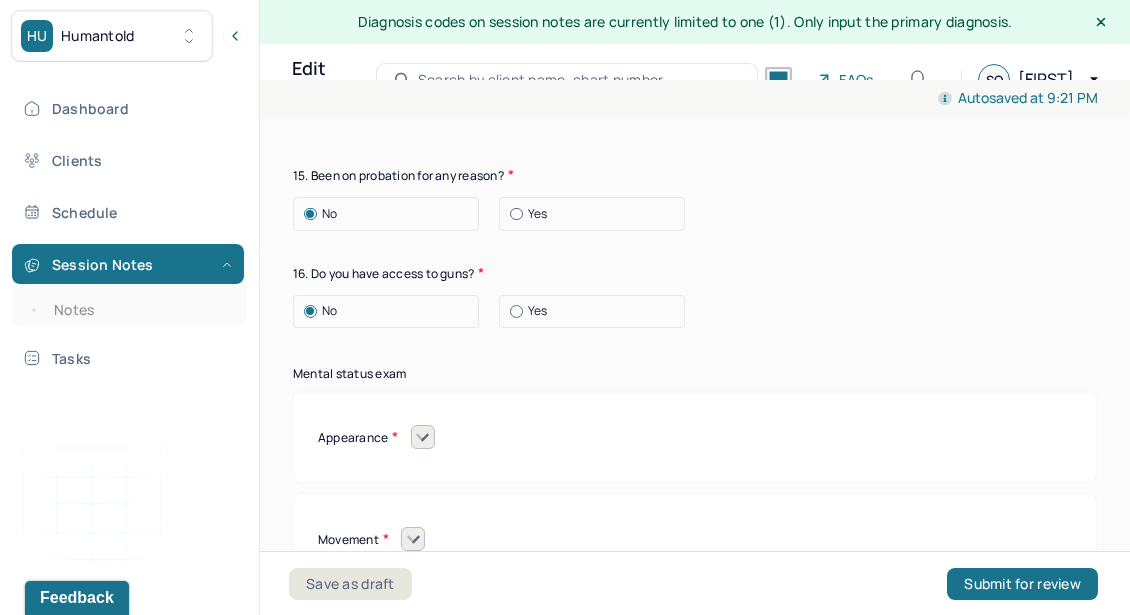scroll, scrollTop: 8545, scrollLeft: 0, axis: vertical 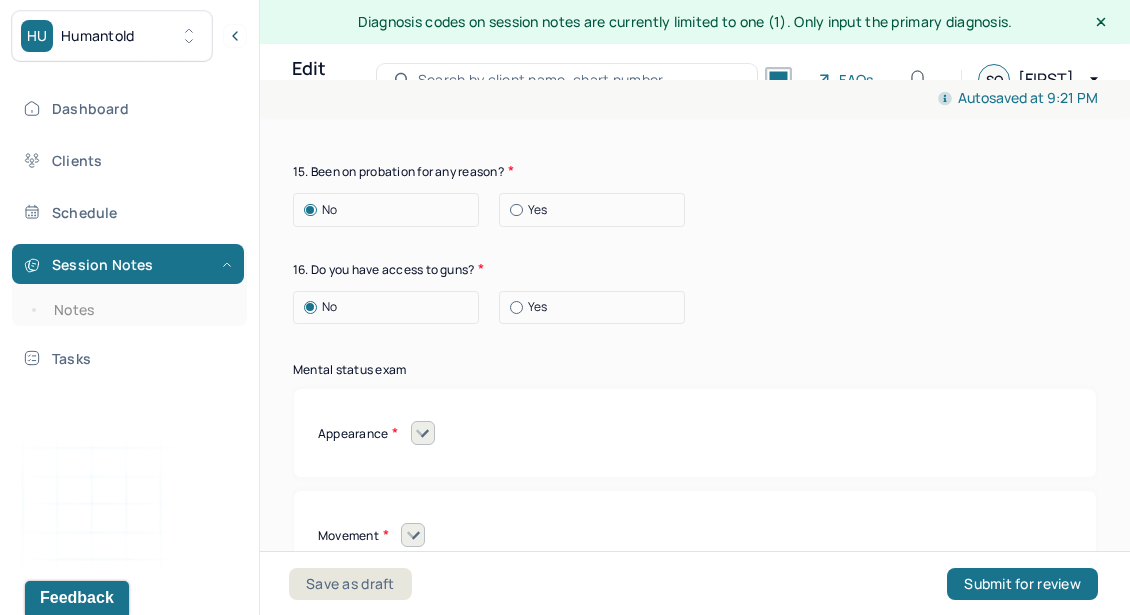 click 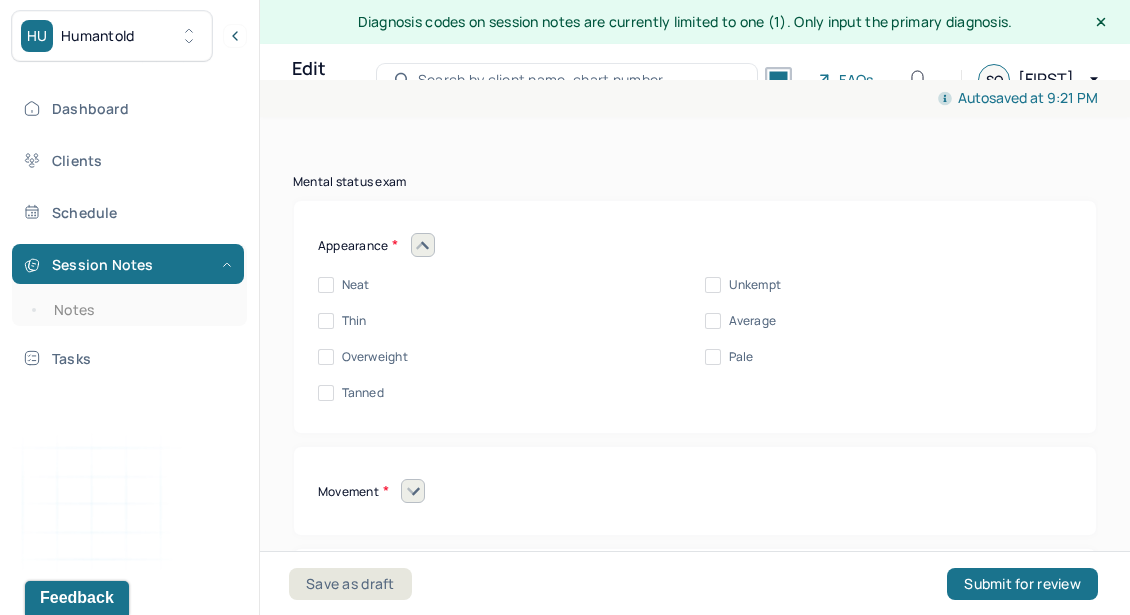 scroll, scrollTop: 8736, scrollLeft: 0, axis: vertical 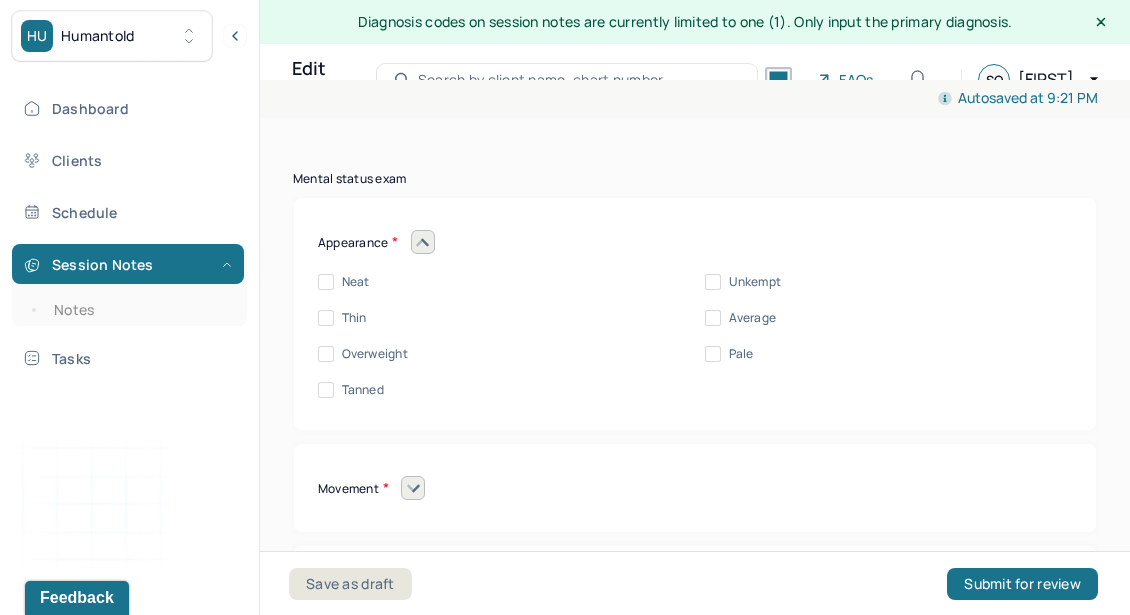 click on "Average" at bounding box center [753, 318] 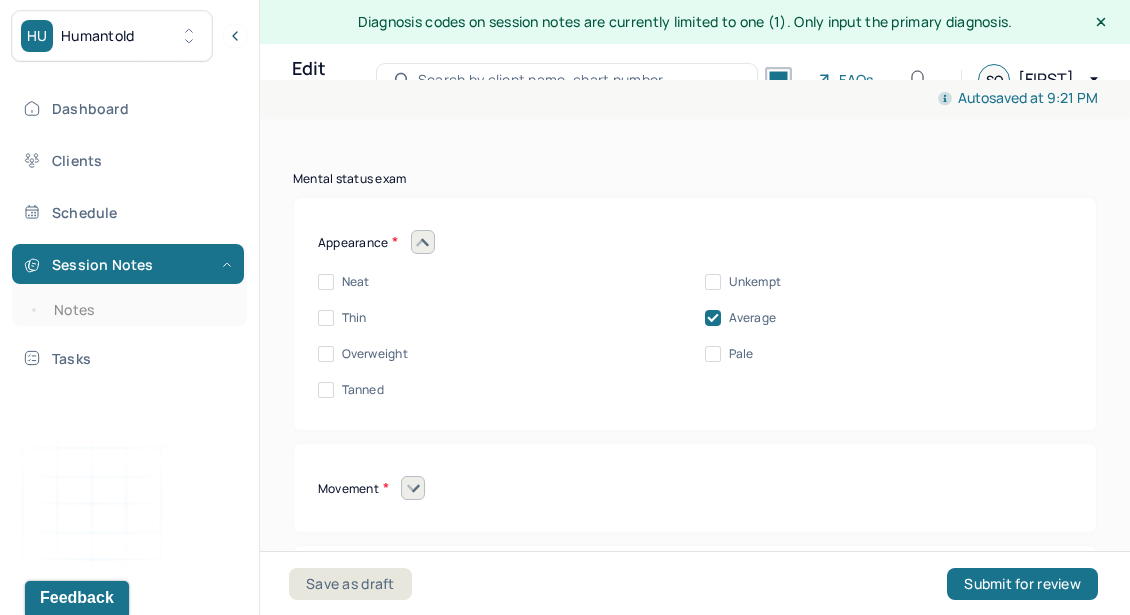click 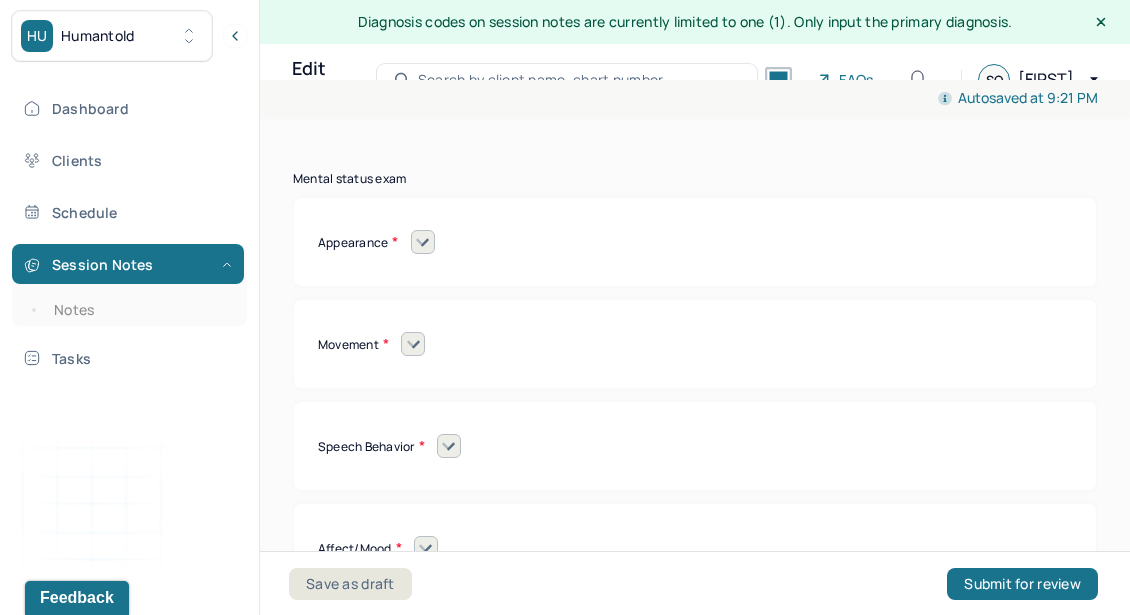 scroll, scrollTop: 8823, scrollLeft: 0, axis: vertical 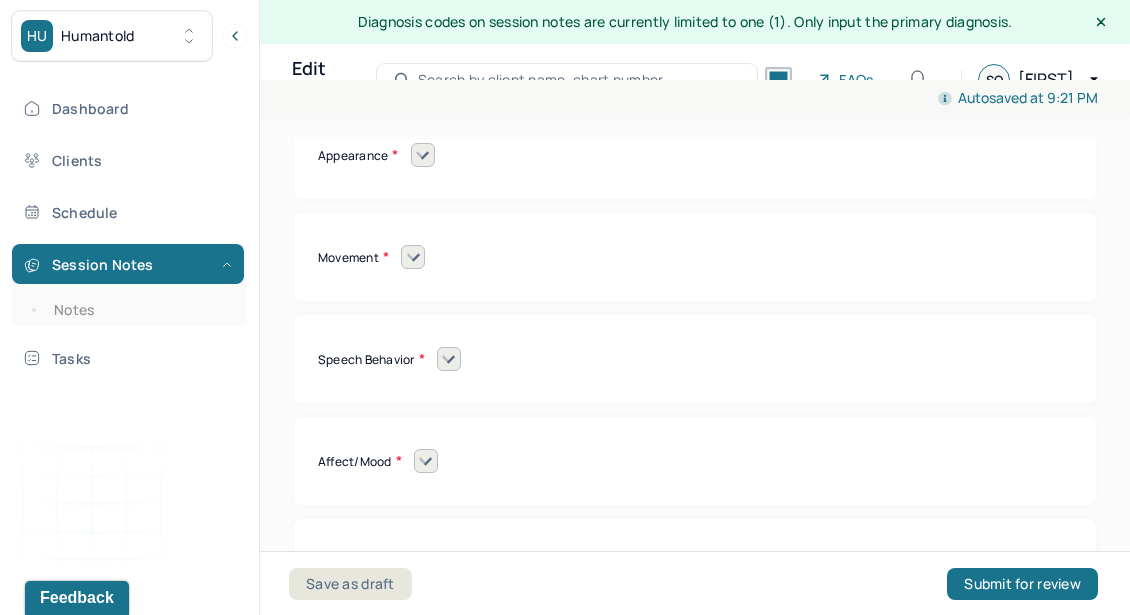 click at bounding box center [413, 257] 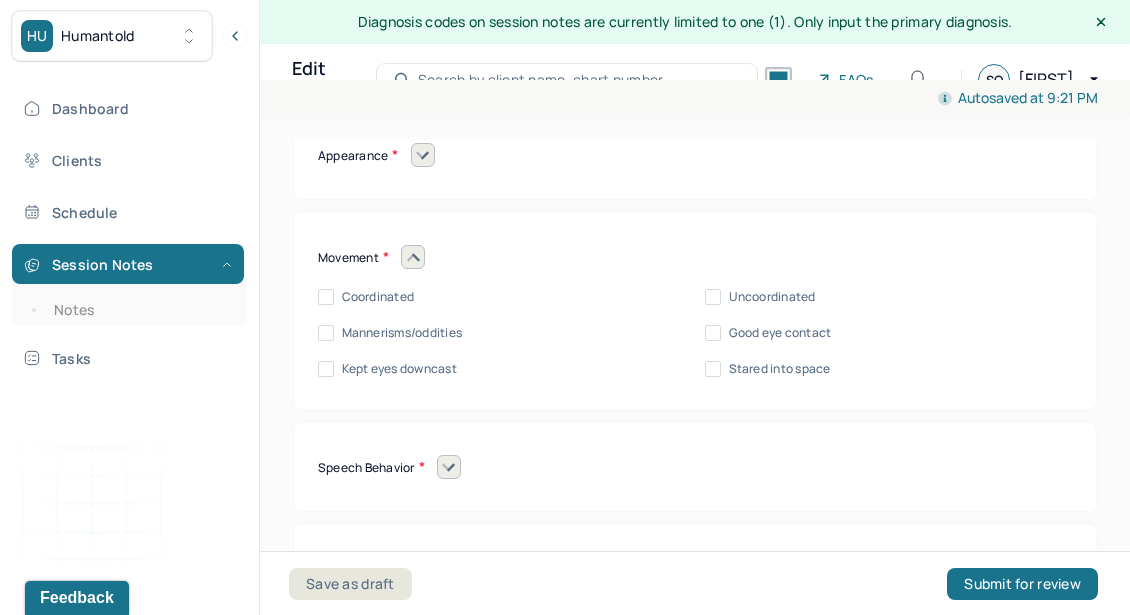 click on "Coordinated" at bounding box center [378, 297] 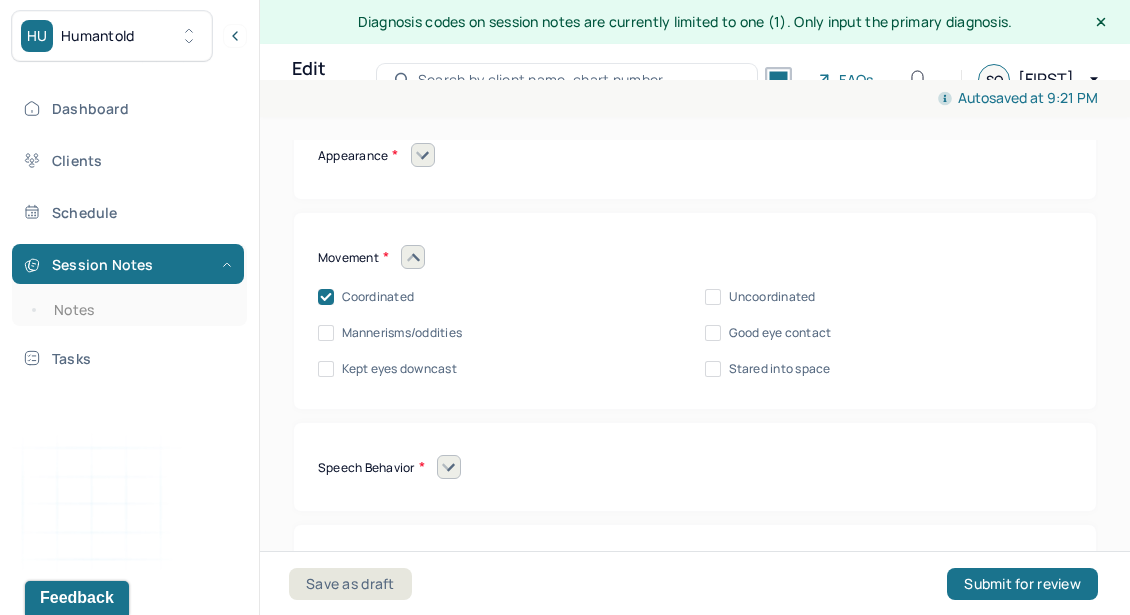 click on "Good eye contact" at bounding box center [780, 333] 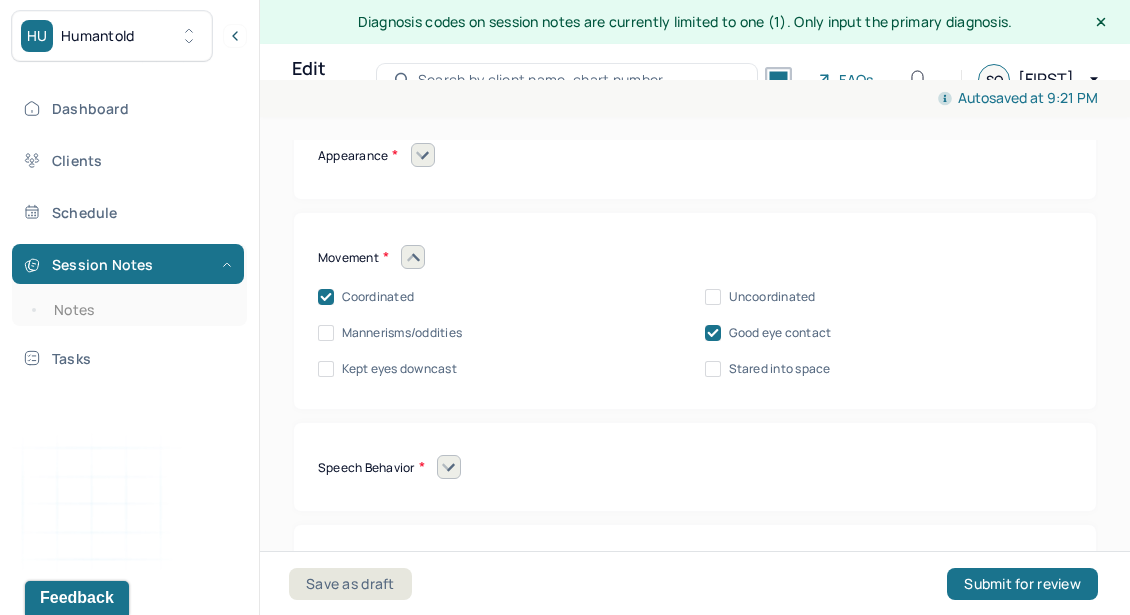 click 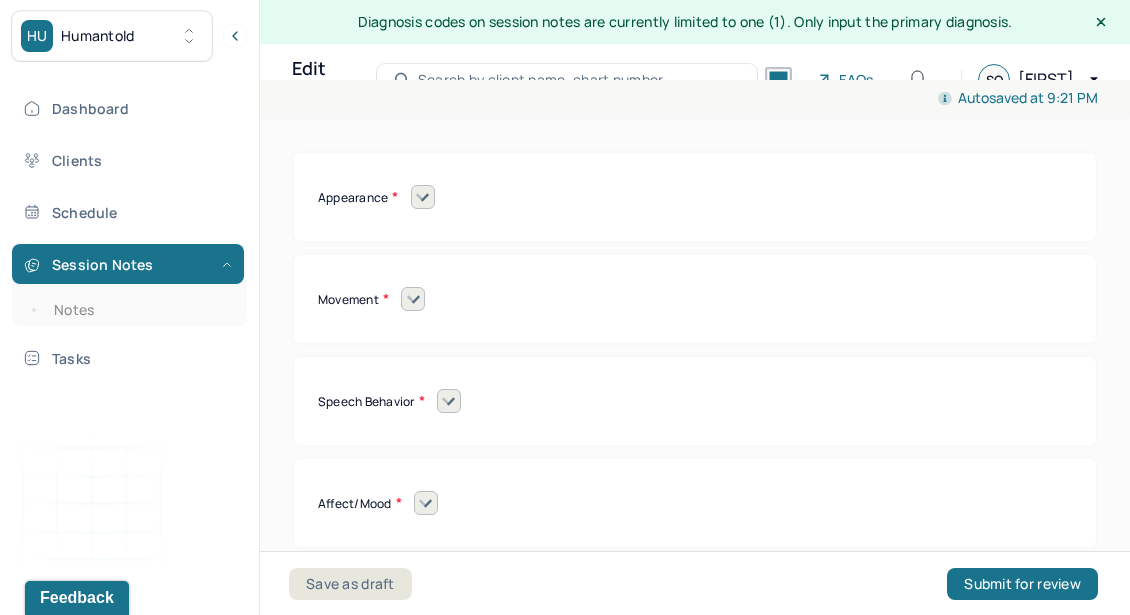 scroll, scrollTop: 8778, scrollLeft: 0, axis: vertical 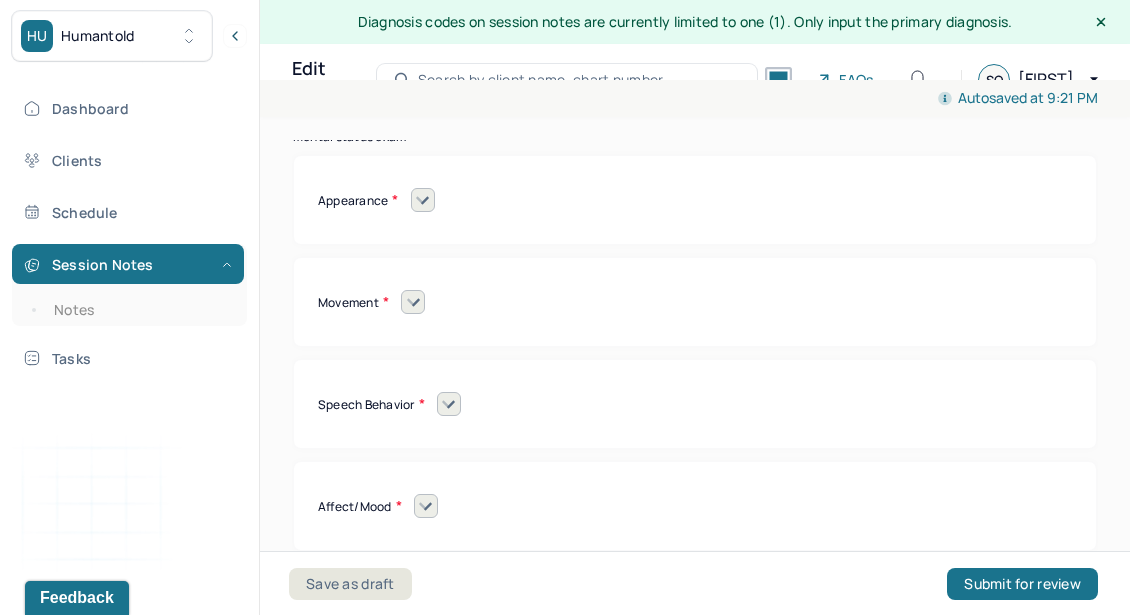 click on "Appearance Neat Unkempt Thin Average Overweight Pale Tanned" at bounding box center (695, 200) 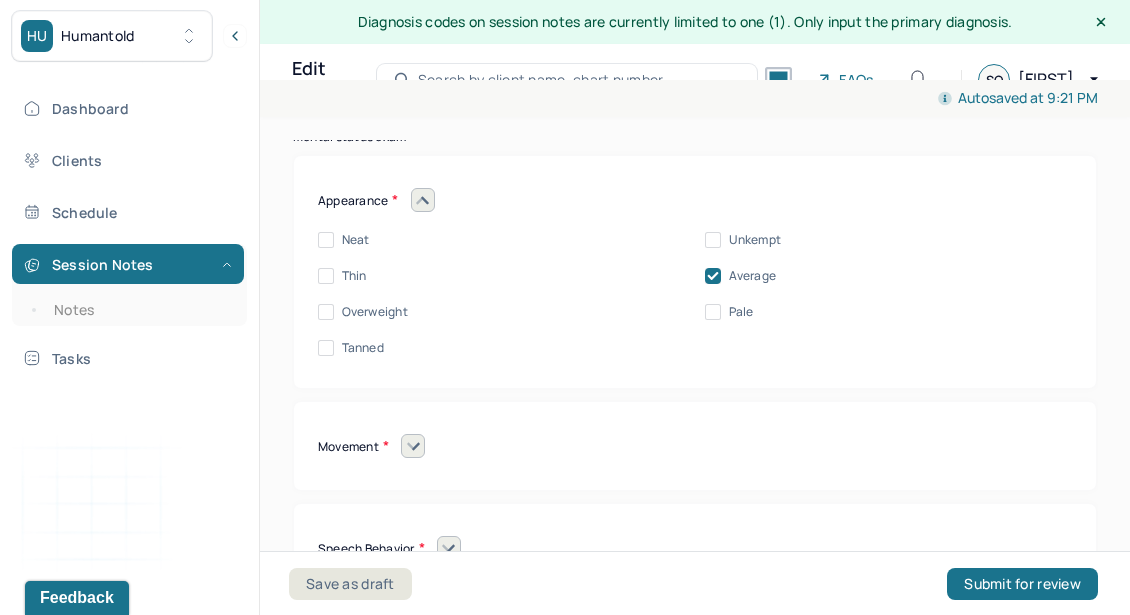 click 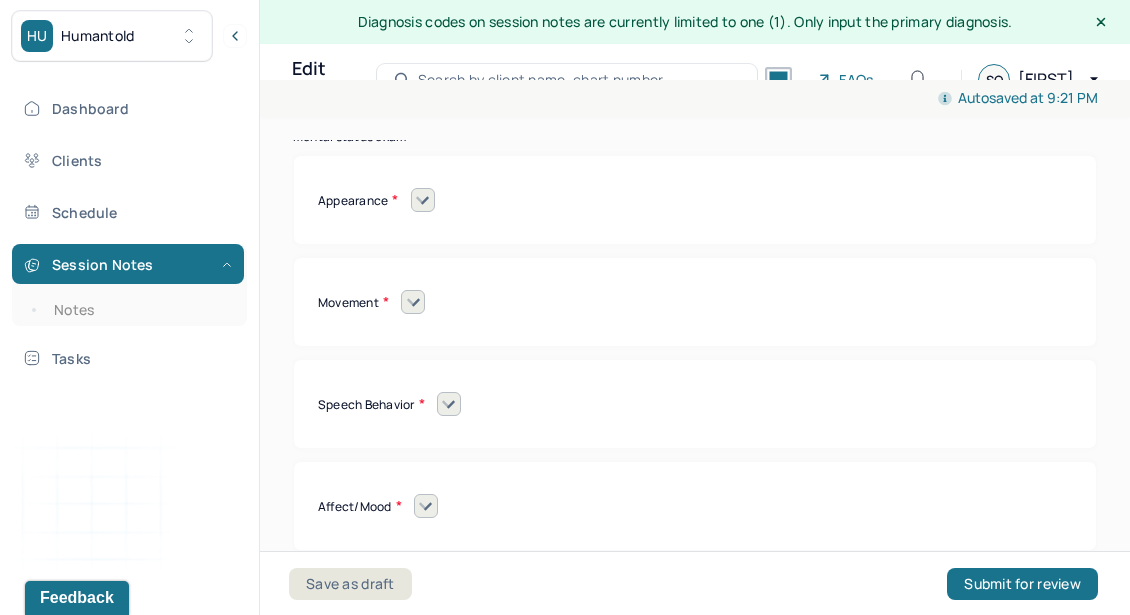 click 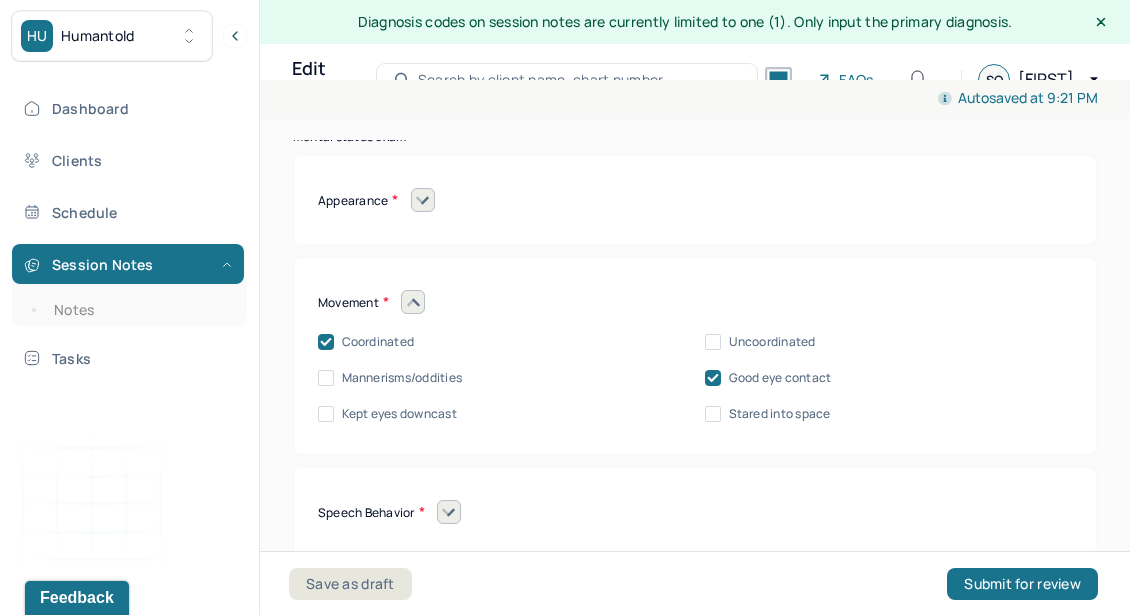 click 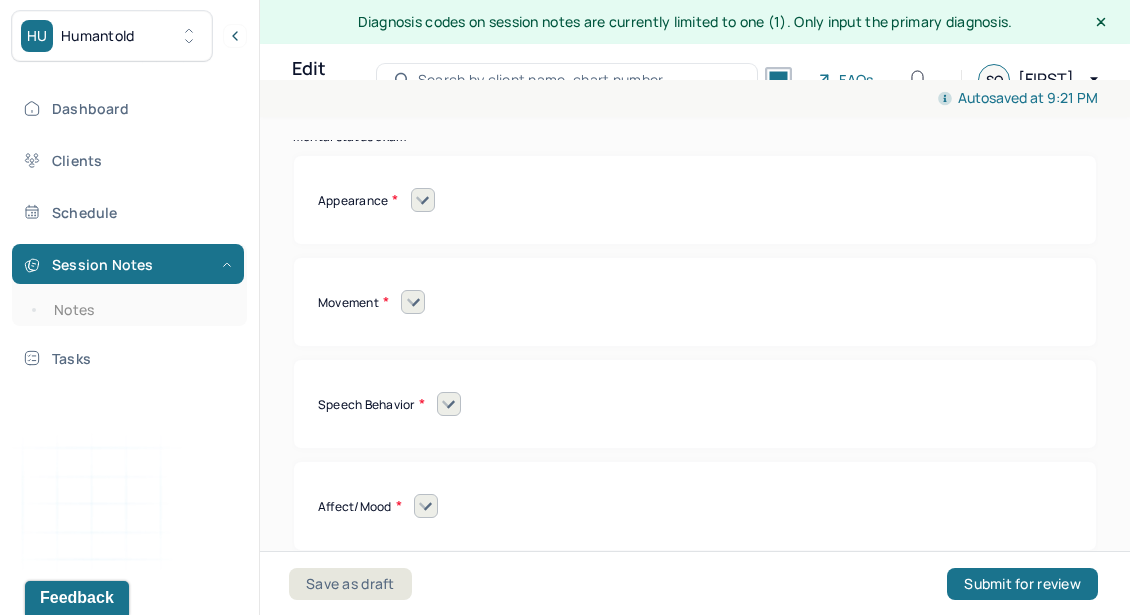 click 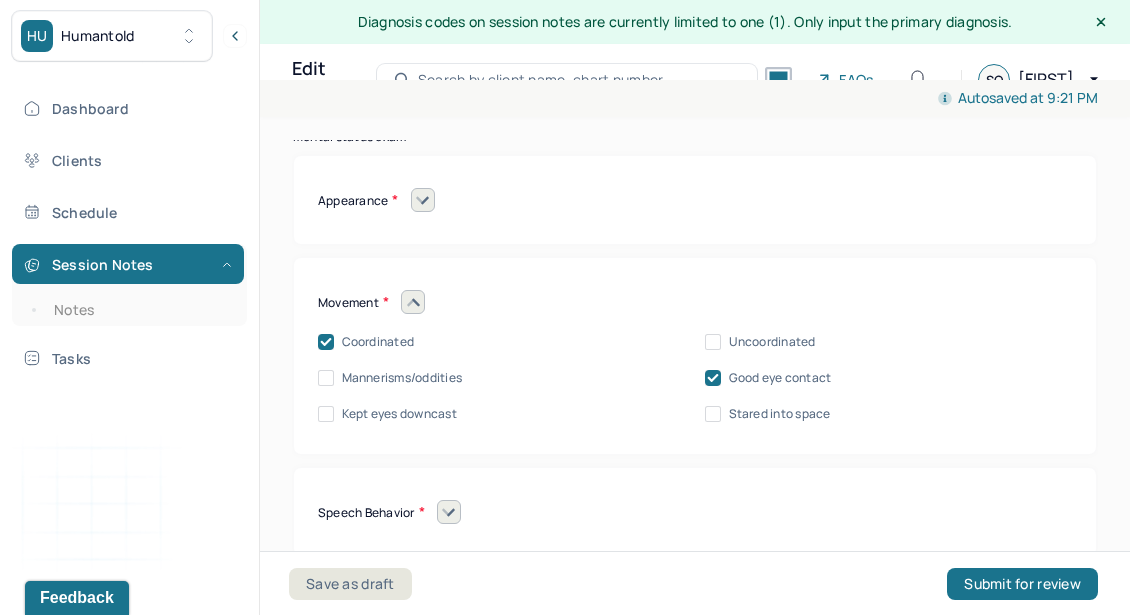 click on "Stared into space" at bounding box center (713, 414) 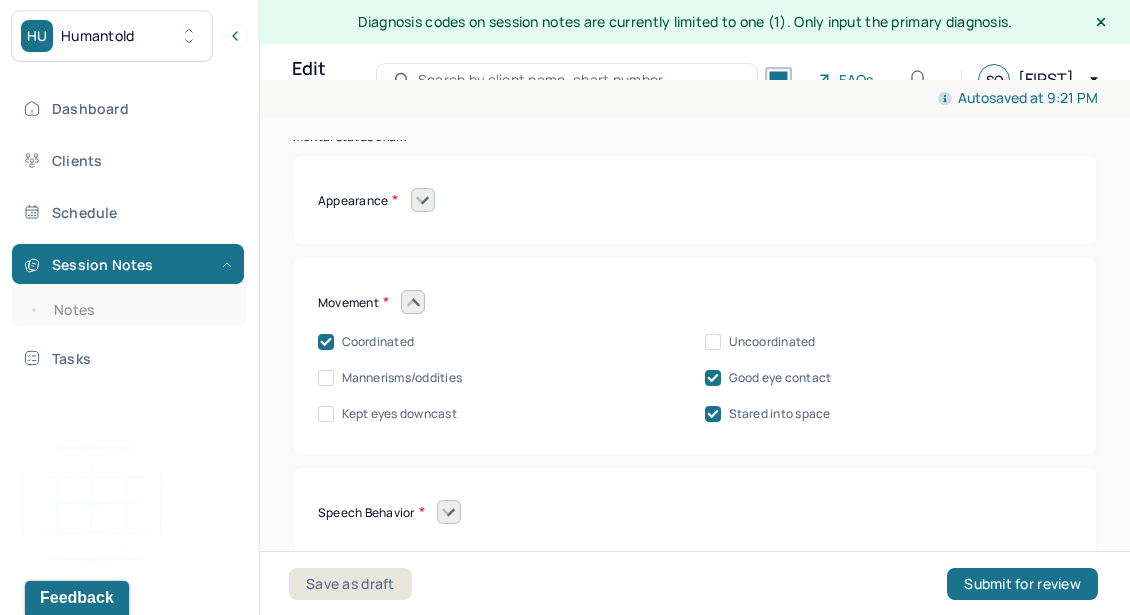 click 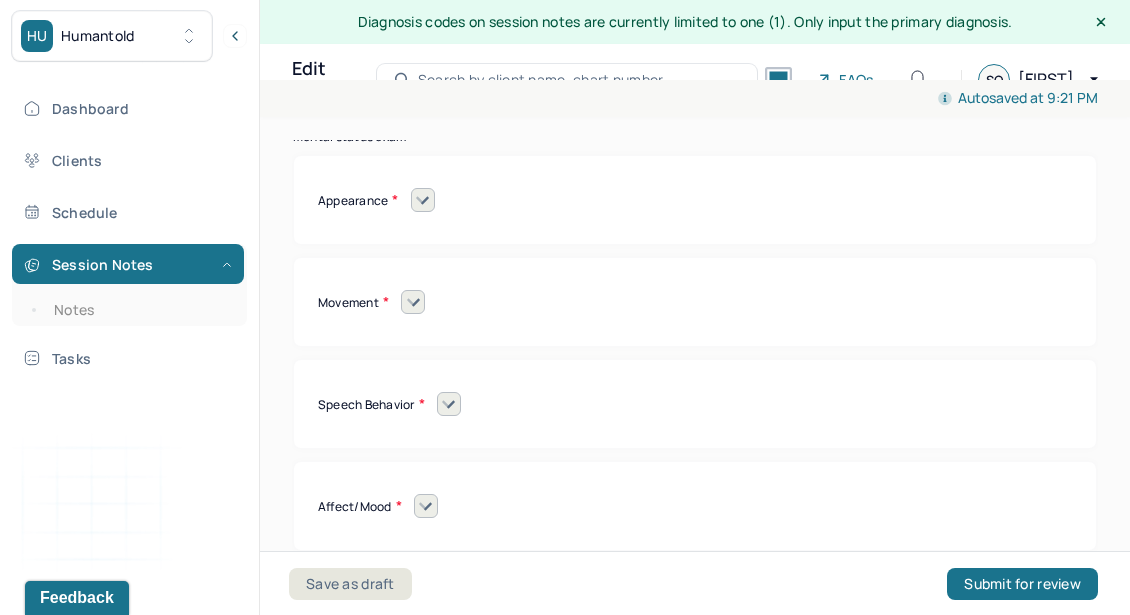 scroll, scrollTop: 8913, scrollLeft: 0, axis: vertical 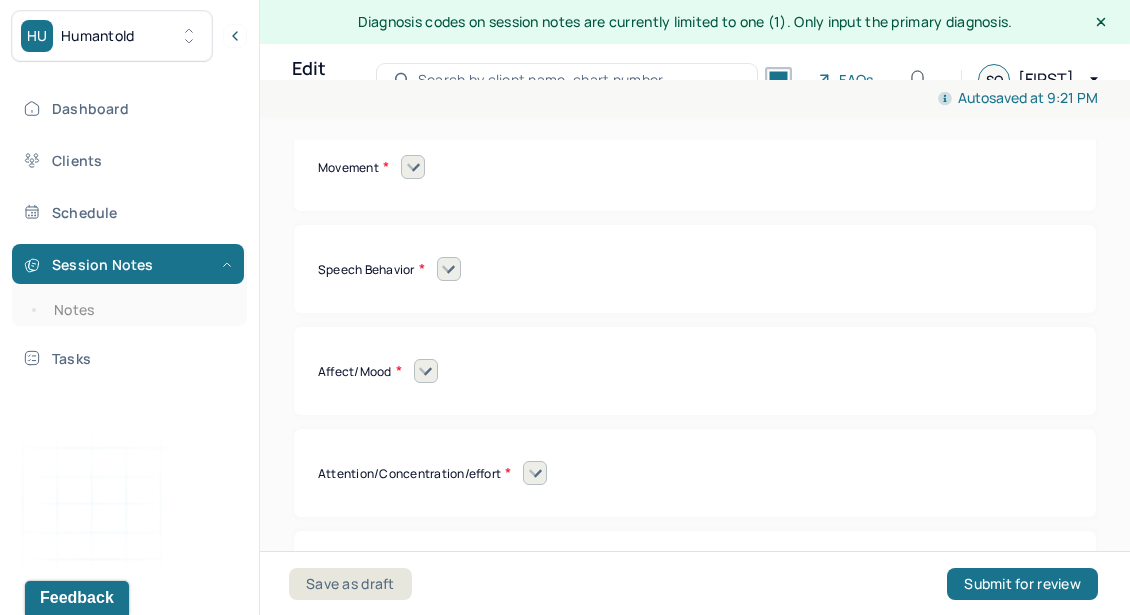 click at bounding box center (449, 269) 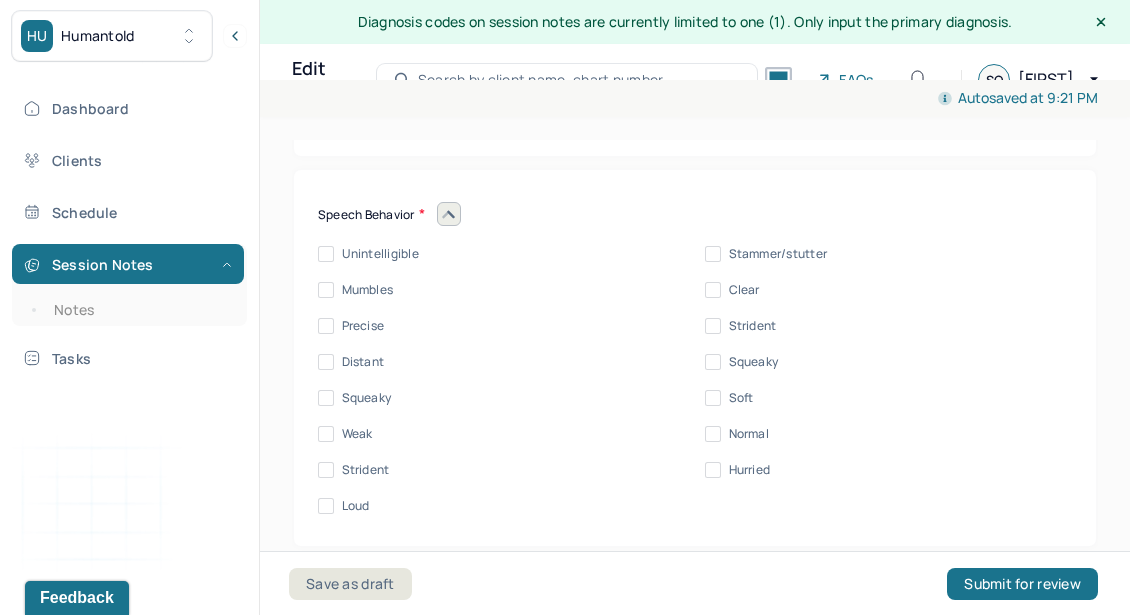 scroll, scrollTop: 8980, scrollLeft: 0, axis: vertical 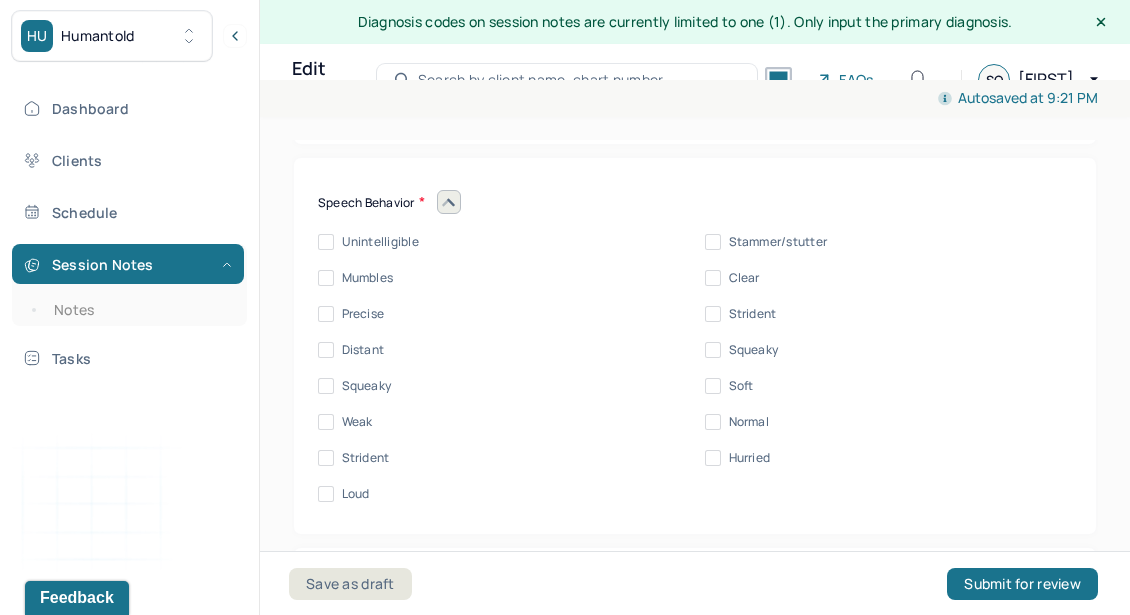 click on "Clear" at bounding box center (744, 278) 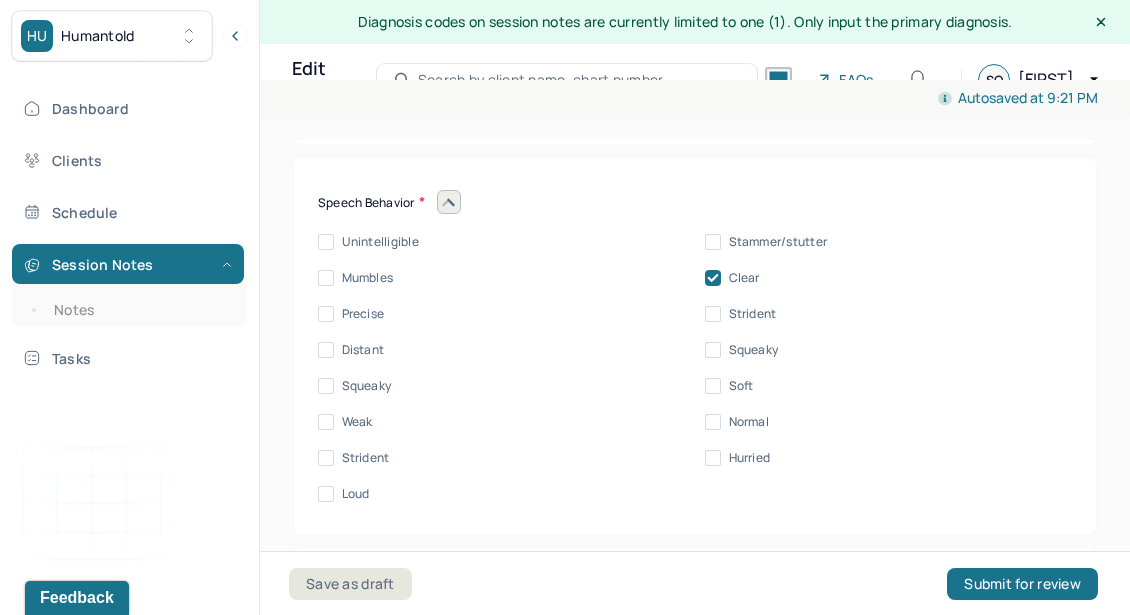 click on "Unintelligible Stammer/stutter Mumbles Clear Precise Strident Distant Squeaky Squeaky Soft Weak Normal Strident Hurried Loud" at bounding box center (695, 368) 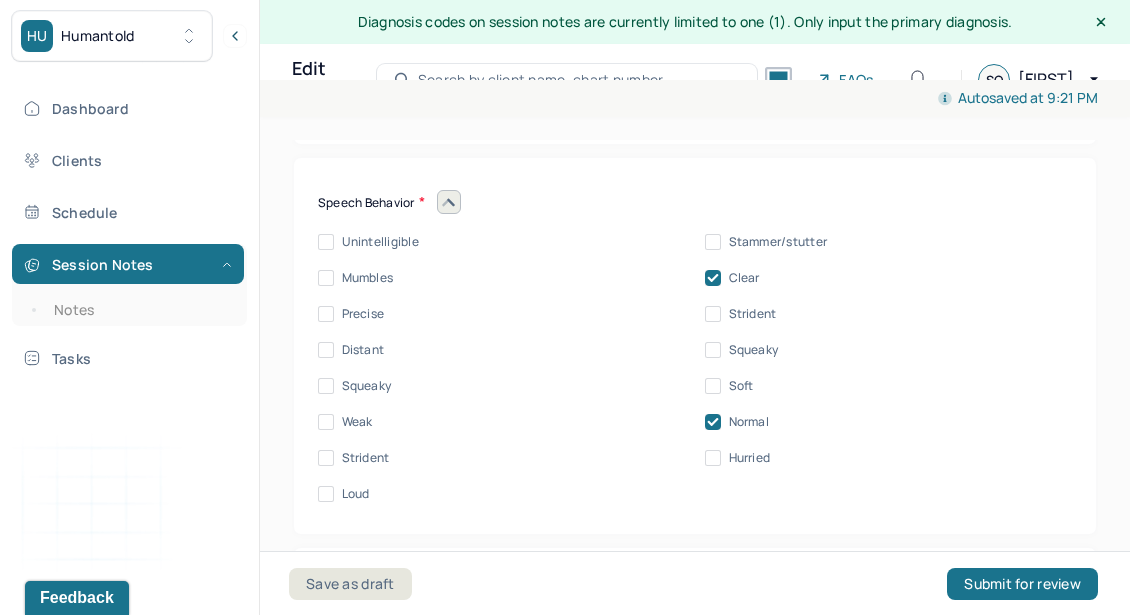 click at bounding box center [449, 202] 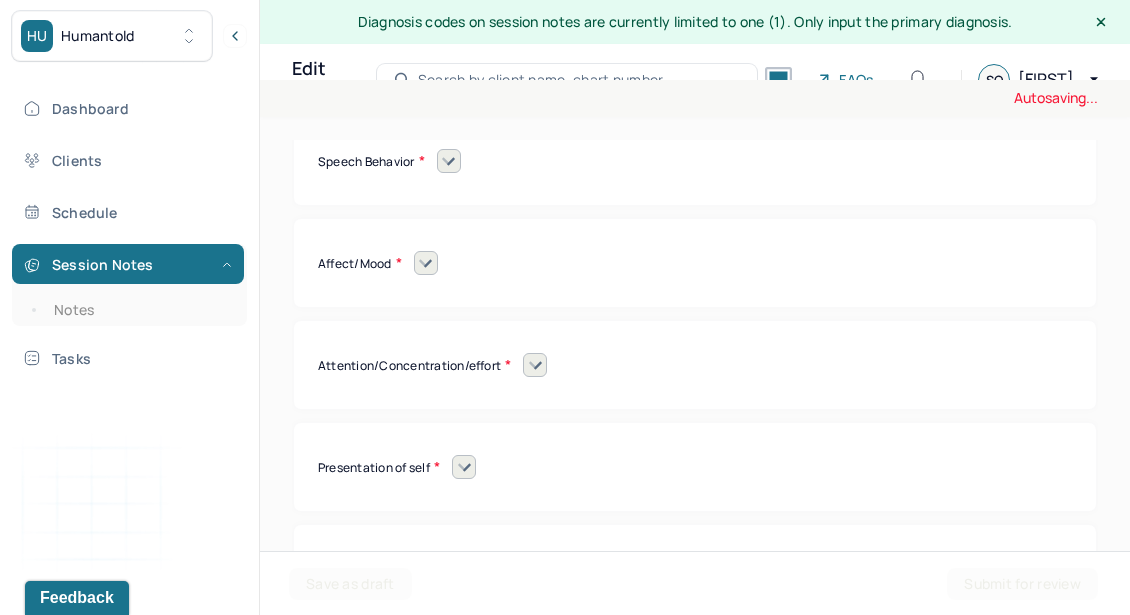 scroll, scrollTop: 9022, scrollLeft: 0, axis: vertical 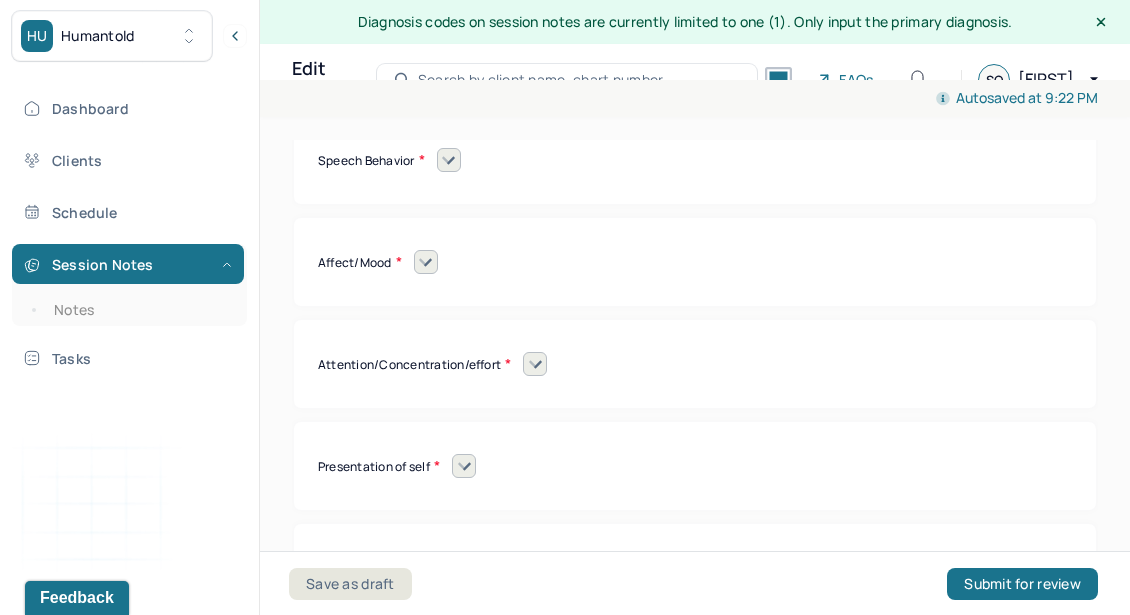 click at bounding box center [426, 262] 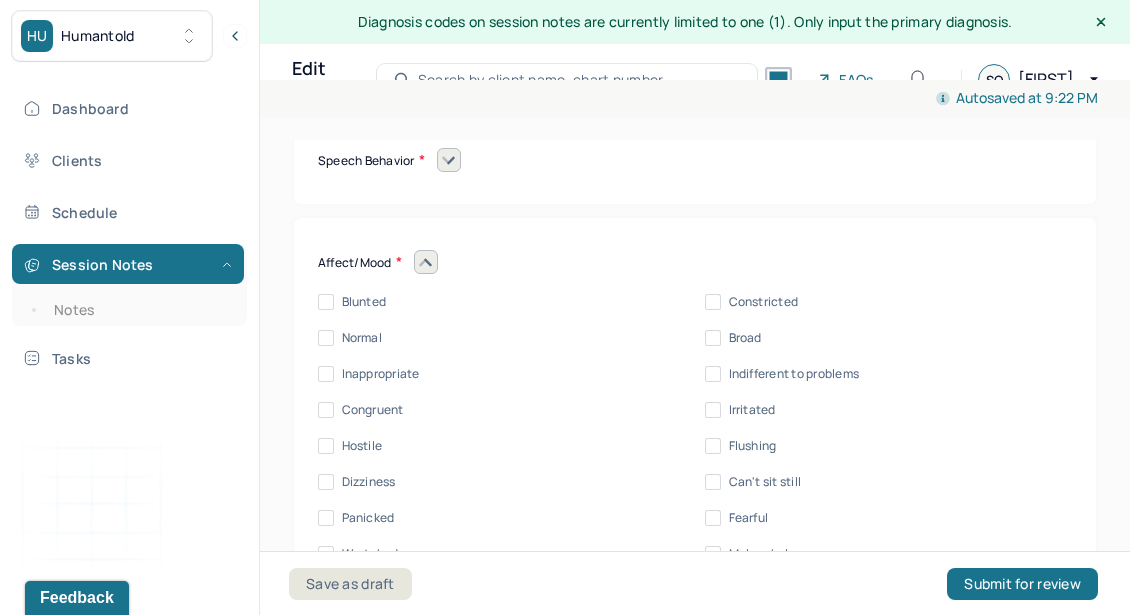 click at bounding box center [426, 262] 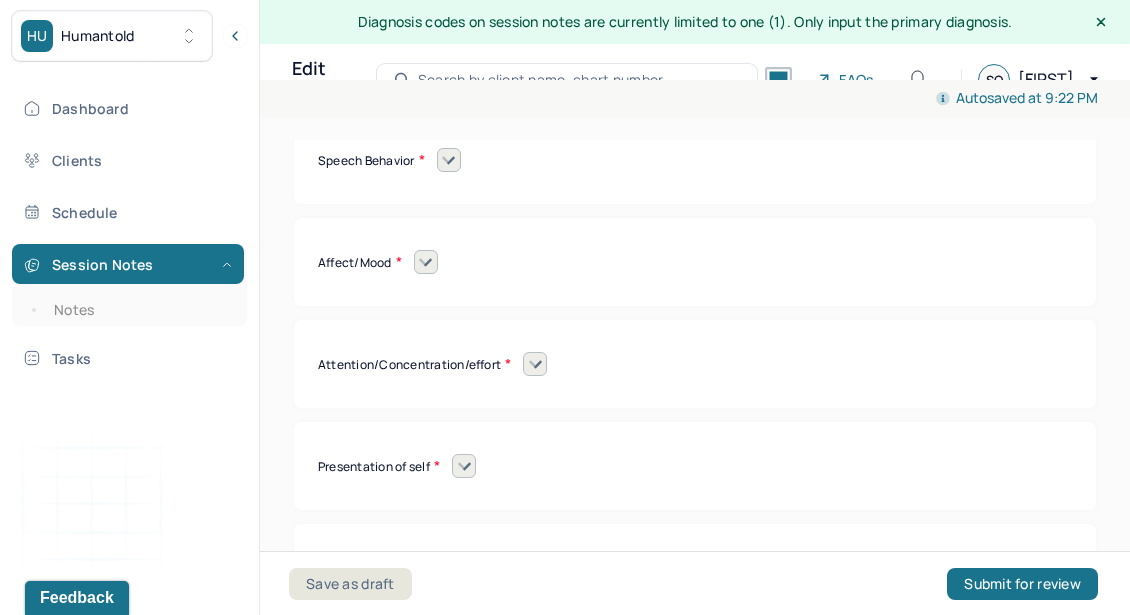 click at bounding box center [449, 160] 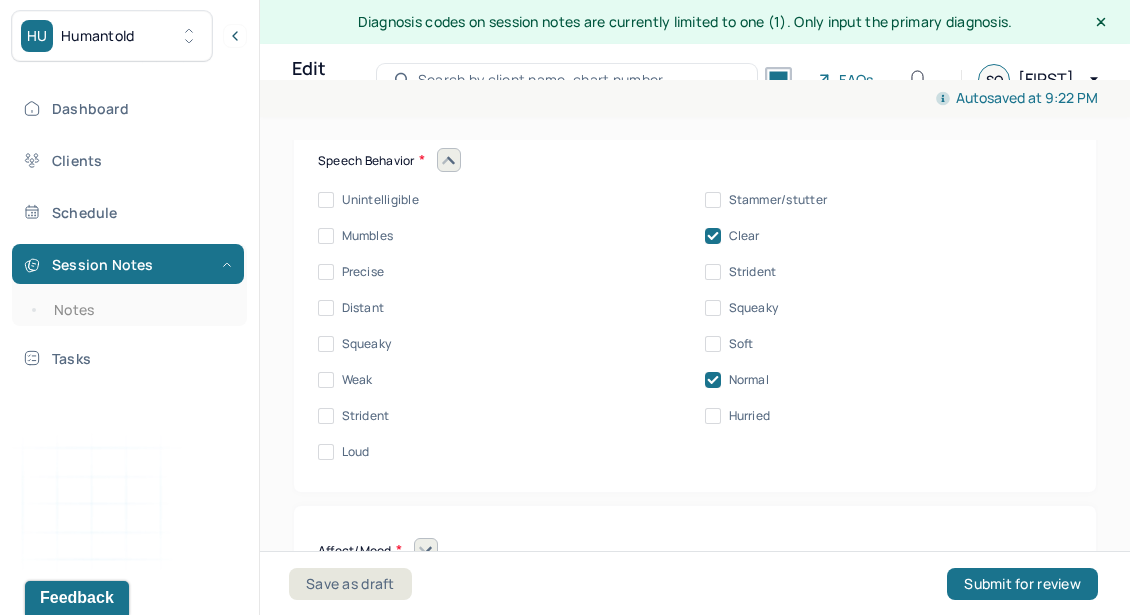 click at bounding box center (449, 160) 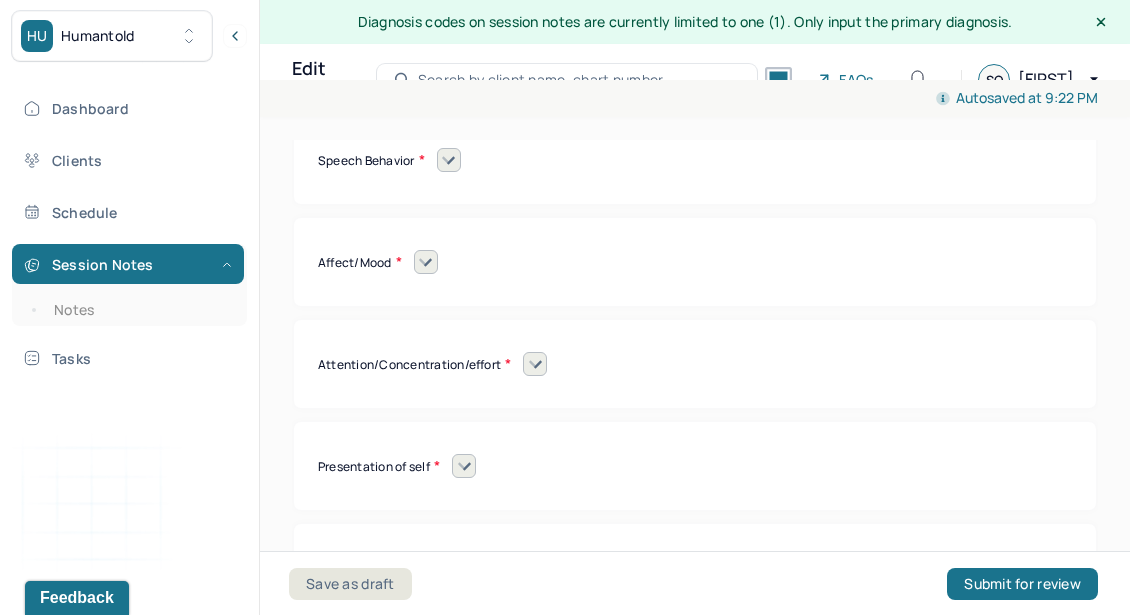 click 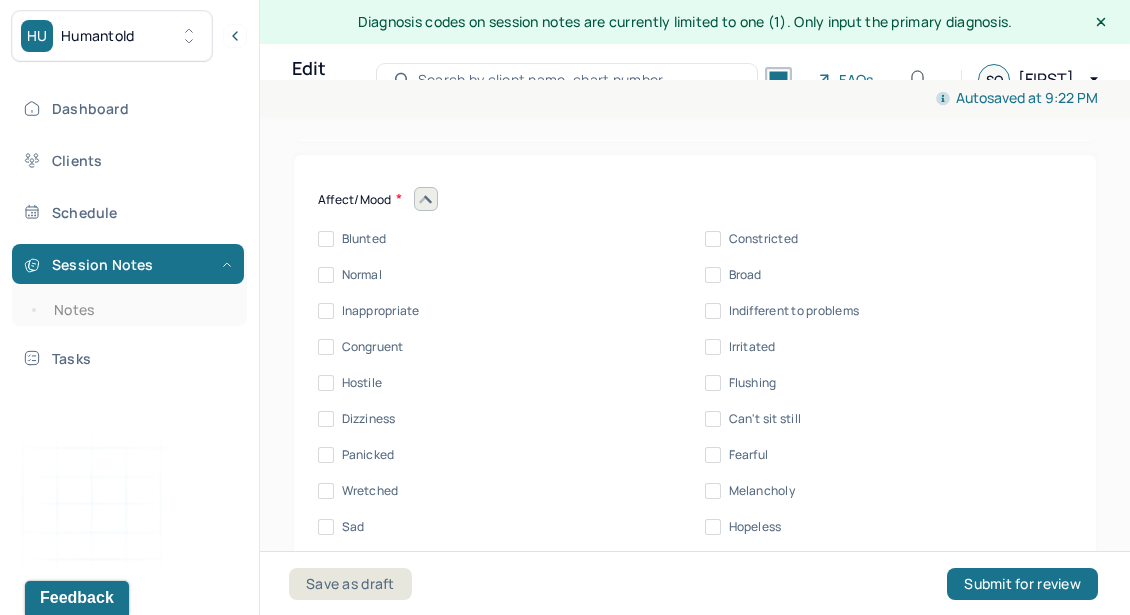 scroll, scrollTop: 9097, scrollLeft: 0, axis: vertical 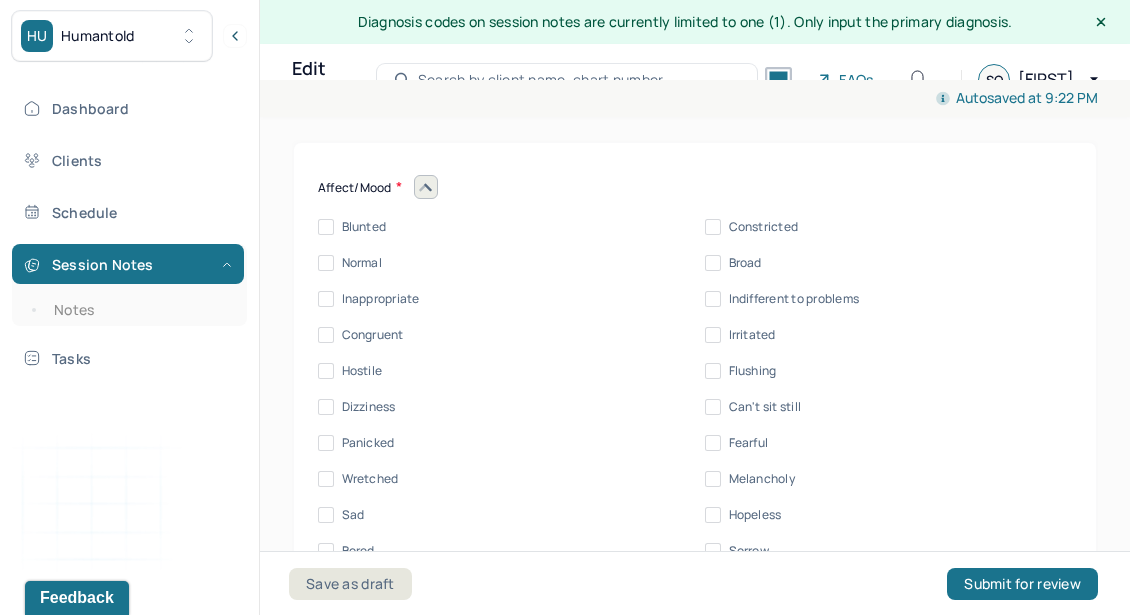 click on "Normal" at bounding box center (362, 263) 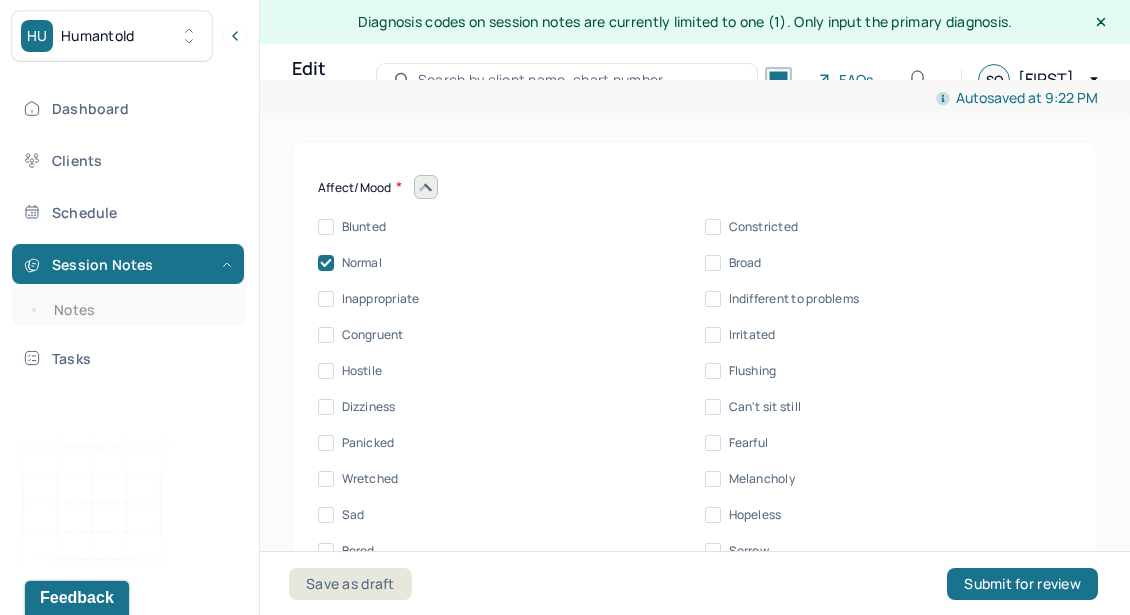 click on "Congruent" at bounding box center (373, 335) 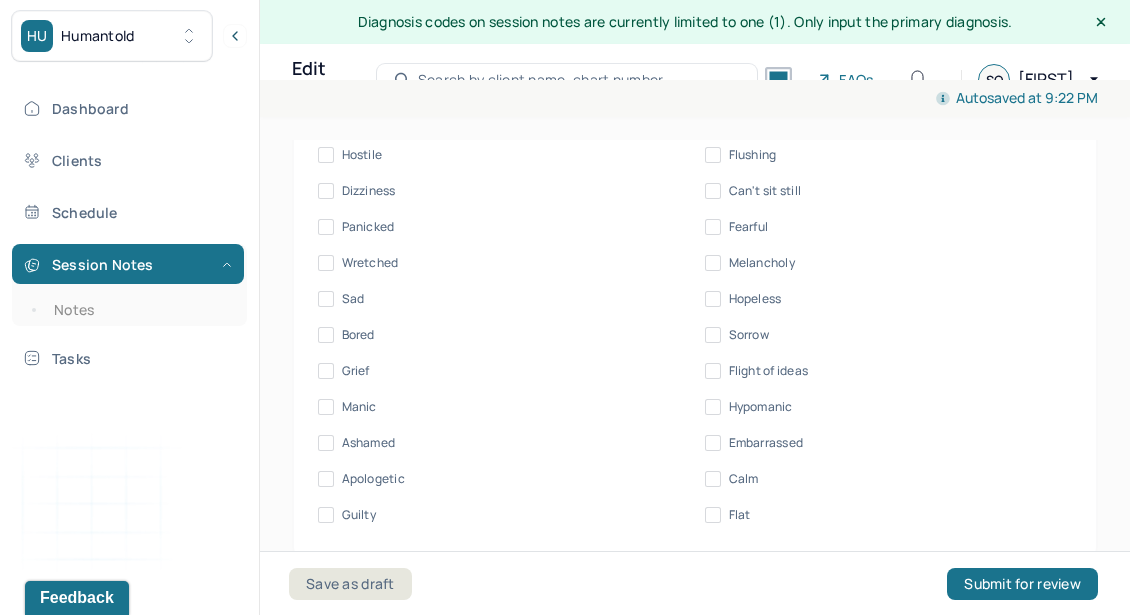 scroll, scrollTop: 9314, scrollLeft: 0, axis: vertical 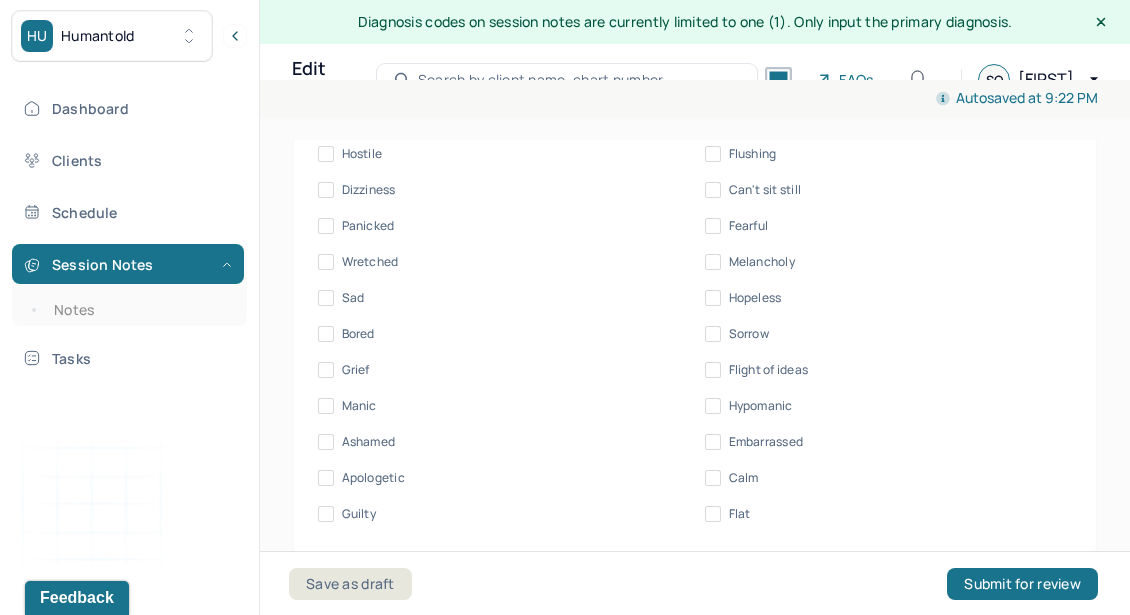 click on "Guilty" at bounding box center [359, 514] 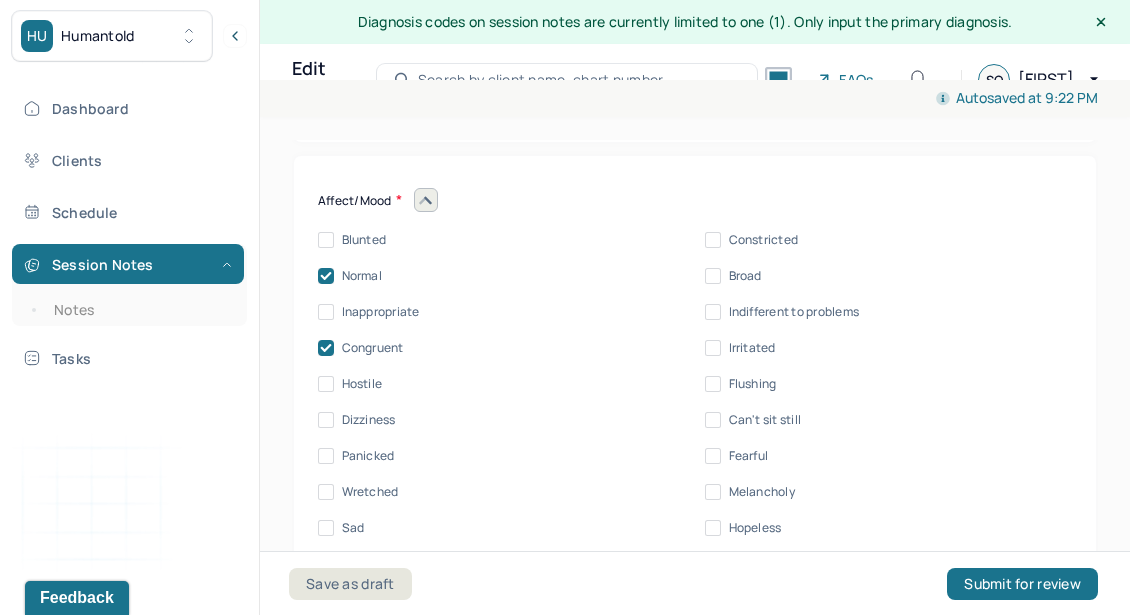 scroll, scrollTop: 9082, scrollLeft: 0, axis: vertical 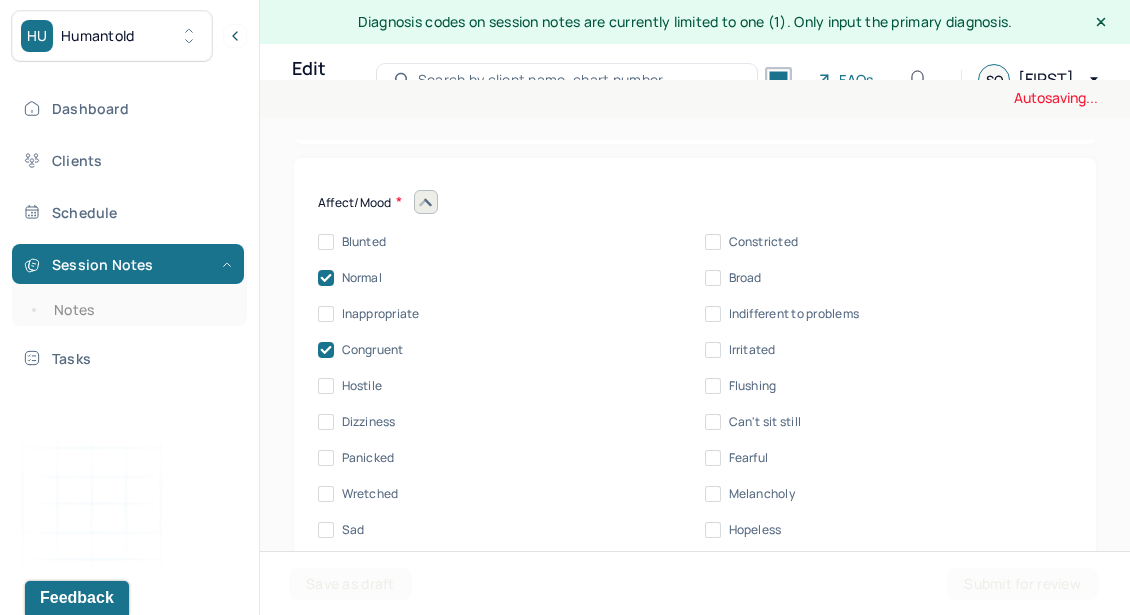click at bounding box center (426, 202) 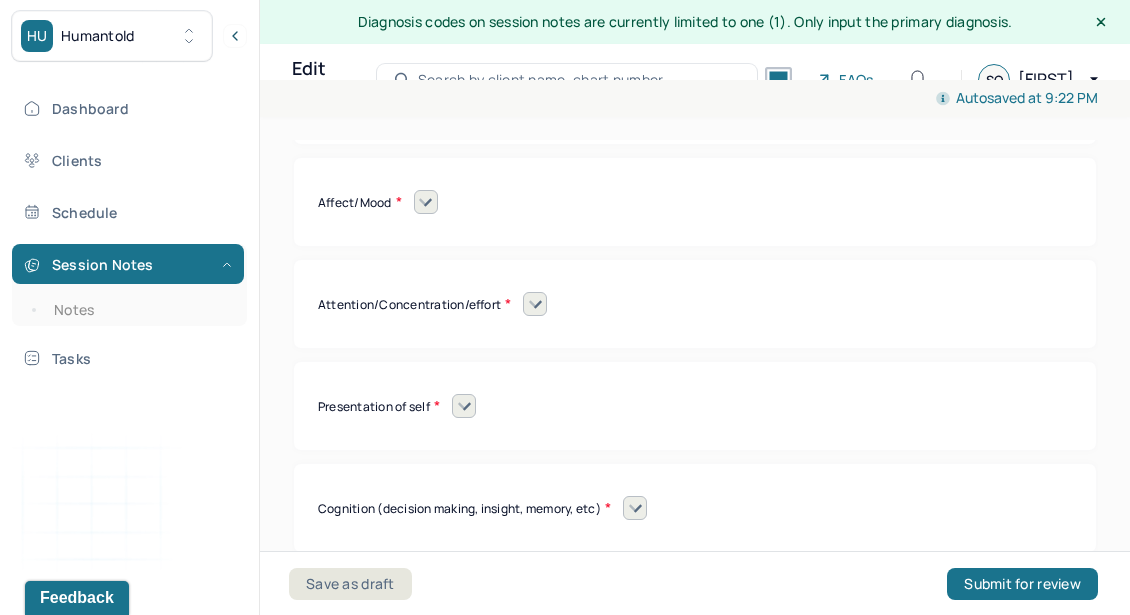 scroll, scrollTop: 9117, scrollLeft: 0, axis: vertical 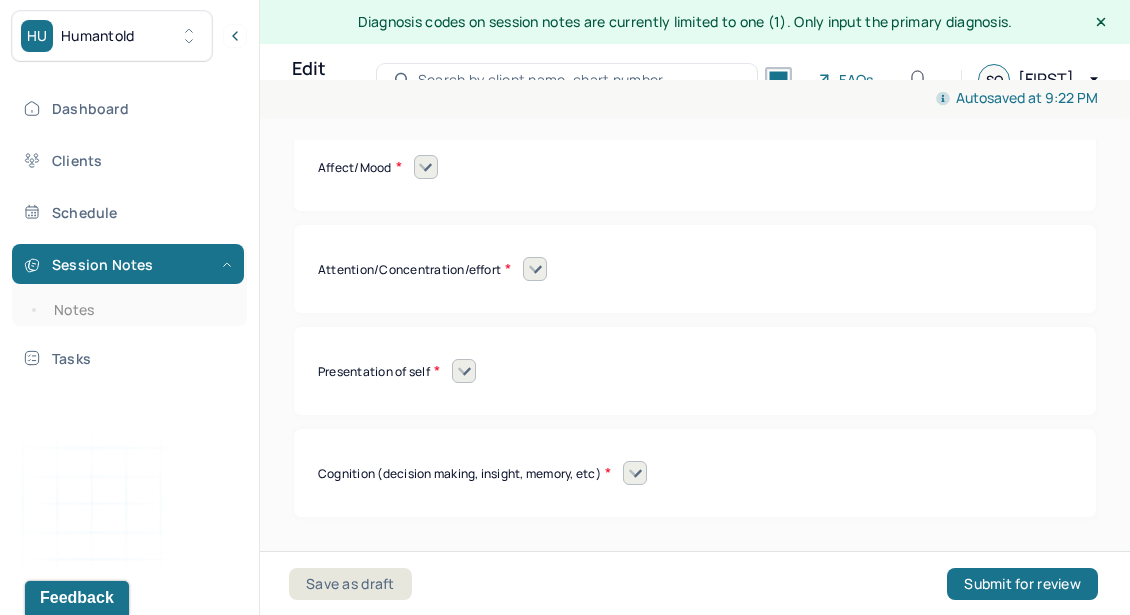 click 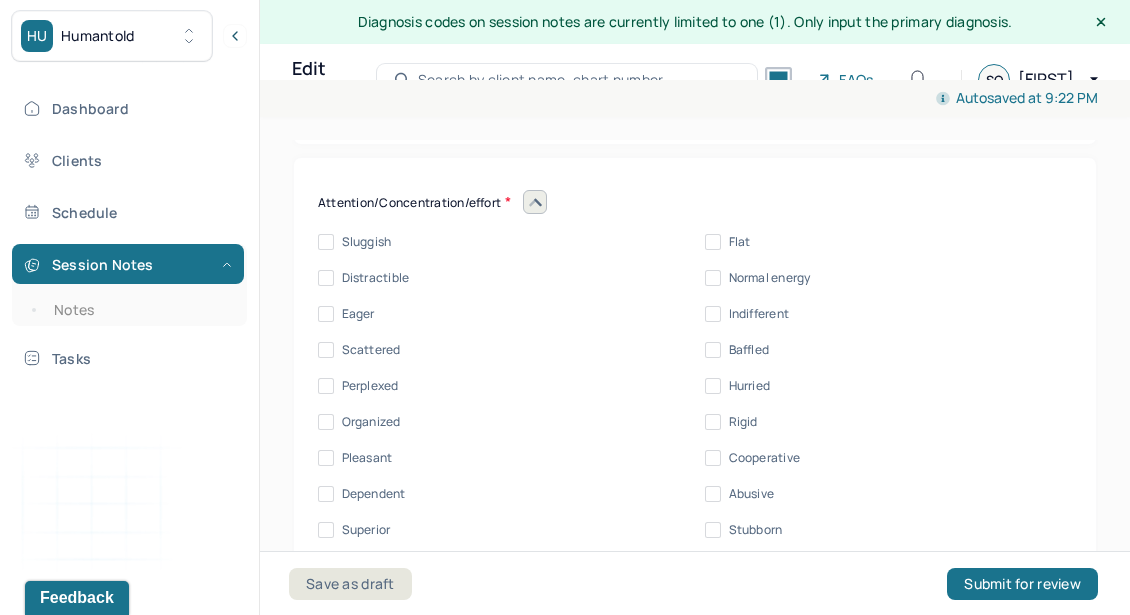 scroll, scrollTop: 9186, scrollLeft: 0, axis: vertical 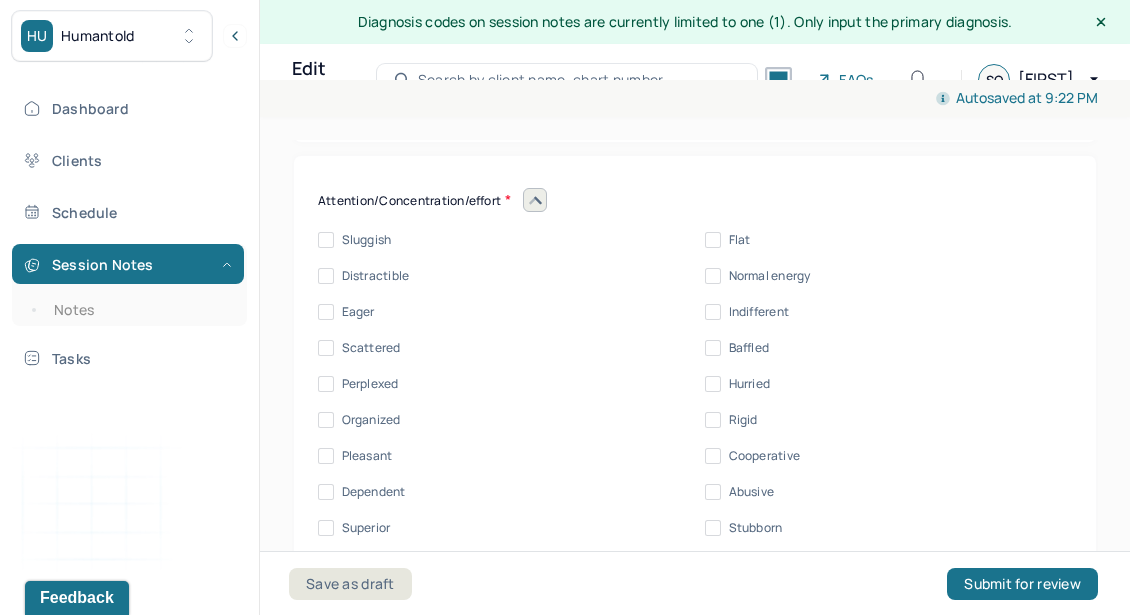 click on "Normal energy" at bounding box center (713, 276) 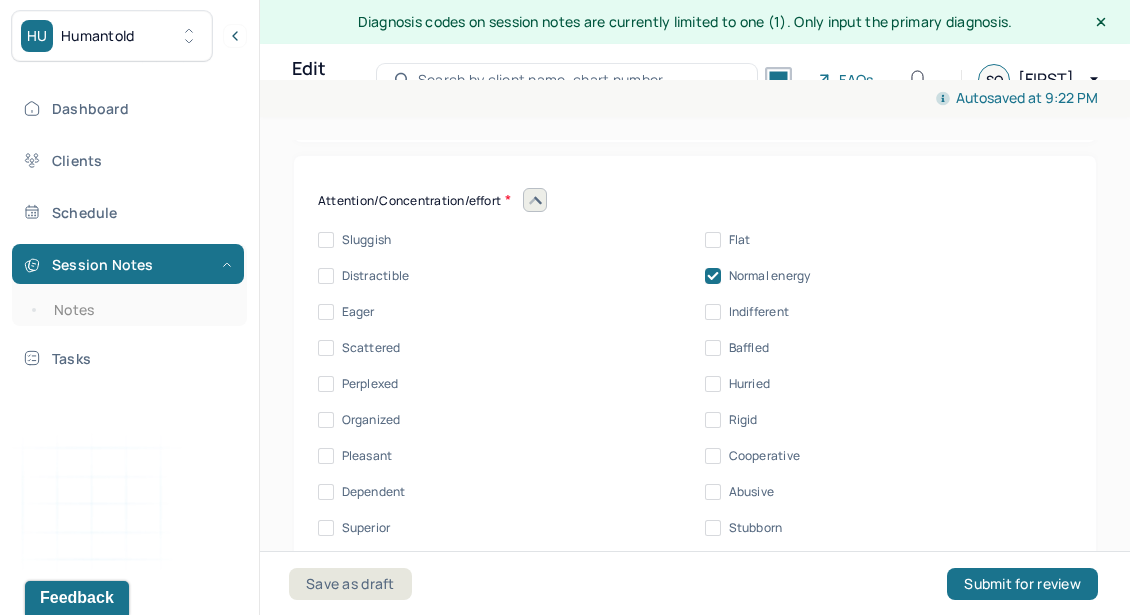 scroll, scrollTop: 9195, scrollLeft: 0, axis: vertical 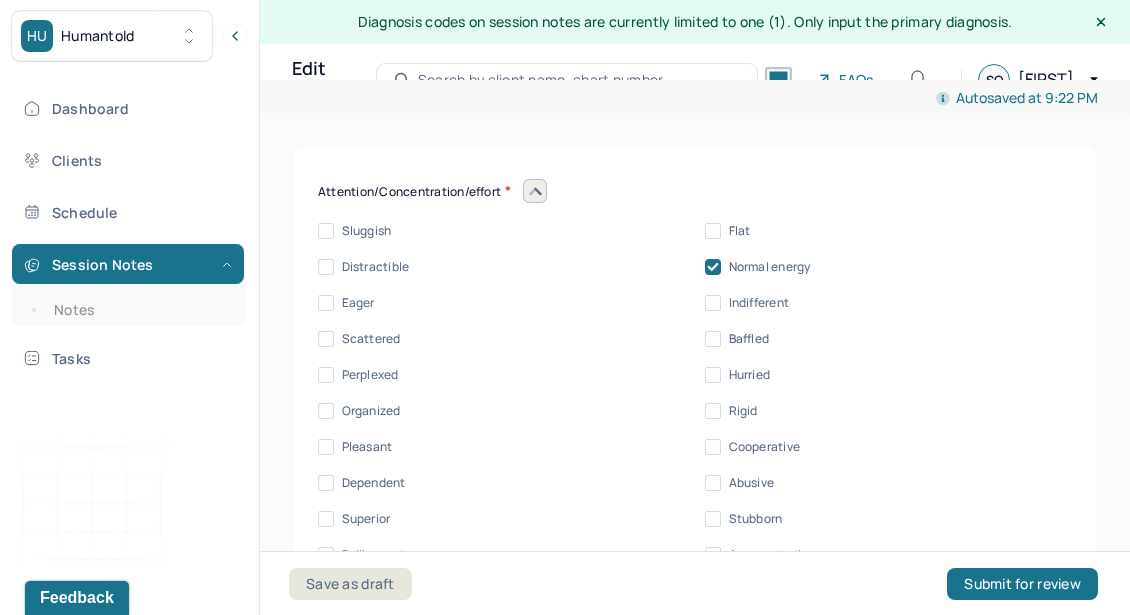 click on "Cooperative" at bounding box center (765, 447) 